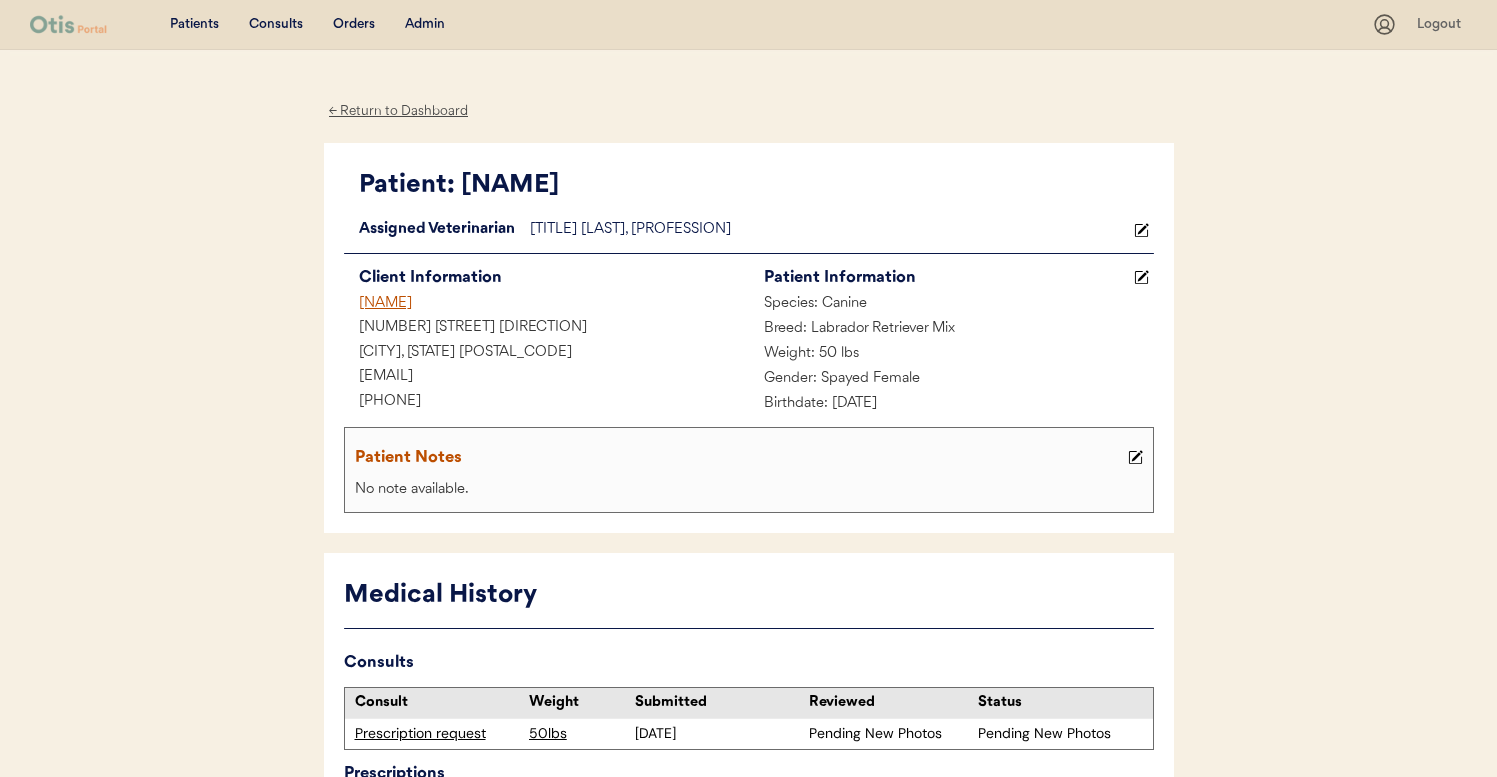 scroll, scrollTop: 0, scrollLeft: 0, axis: both 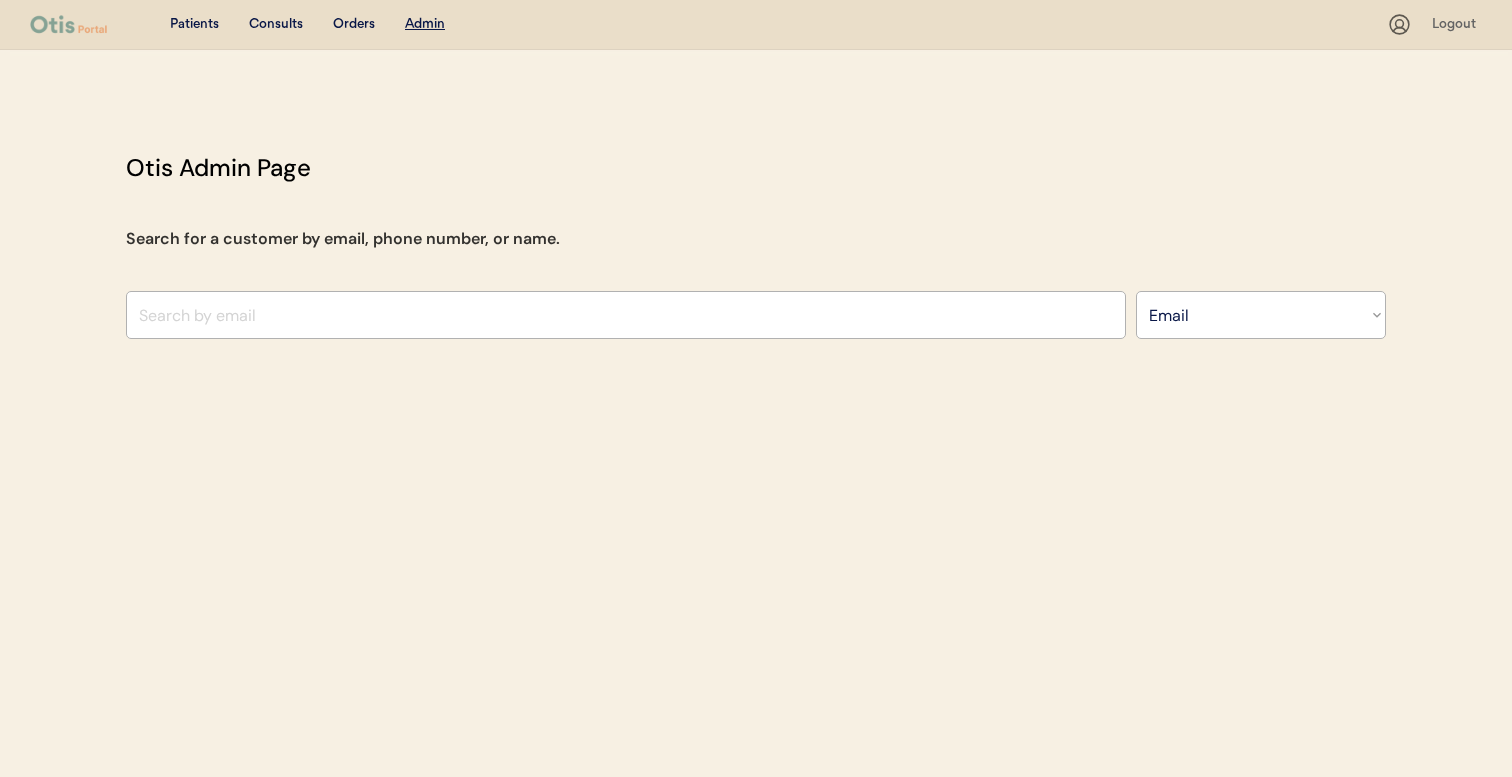 select on ""Email"" 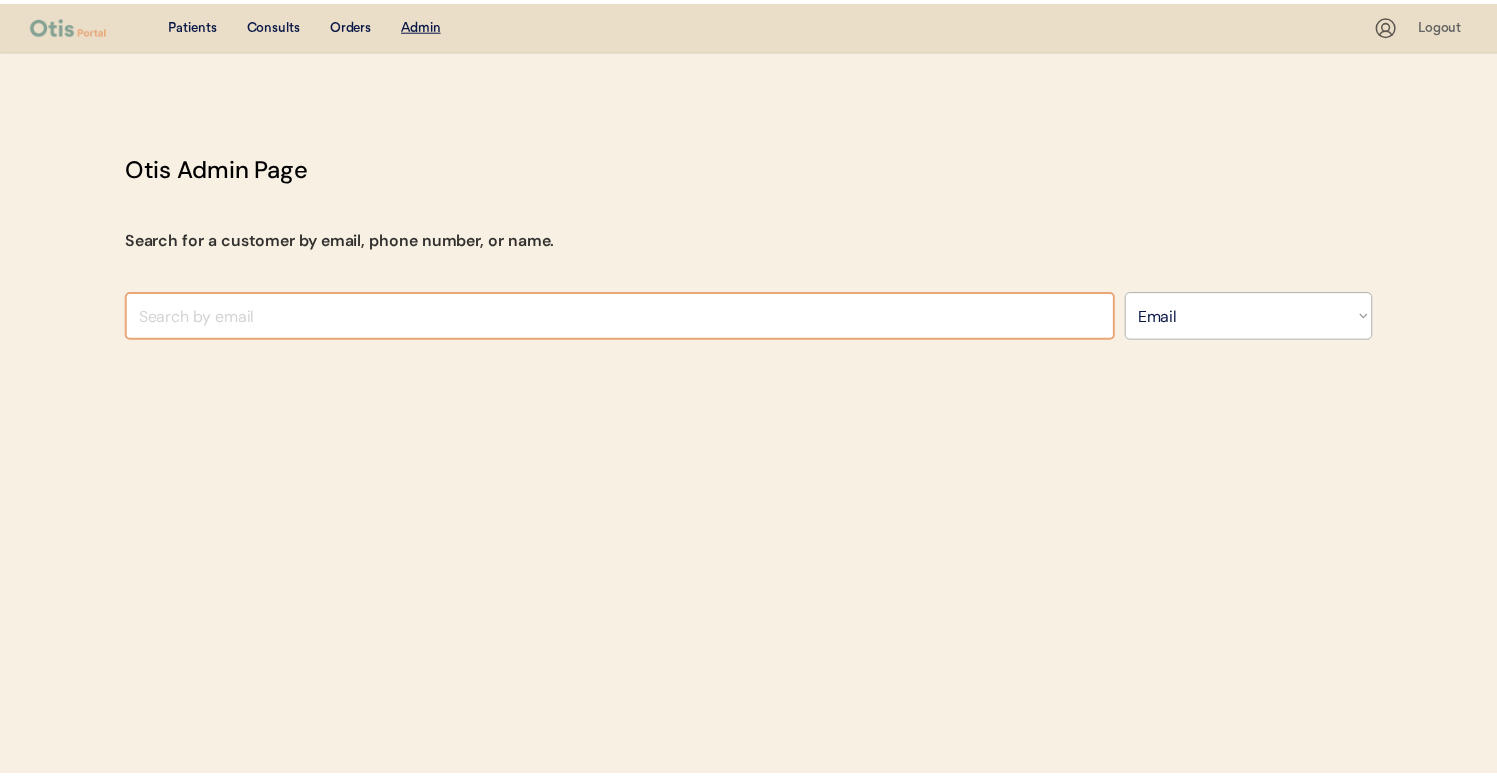scroll, scrollTop: 0, scrollLeft: 0, axis: both 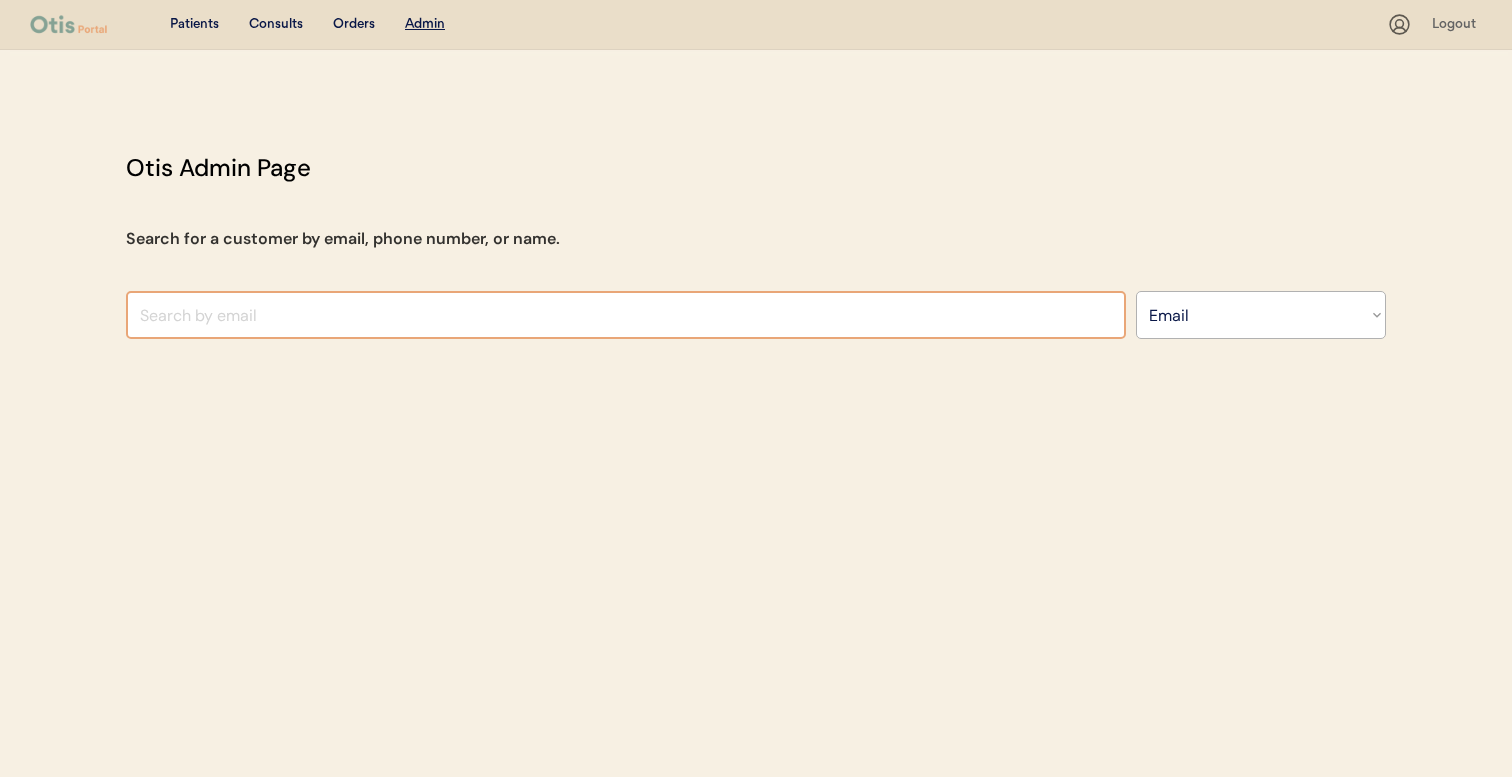 click at bounding box center [626, 315] 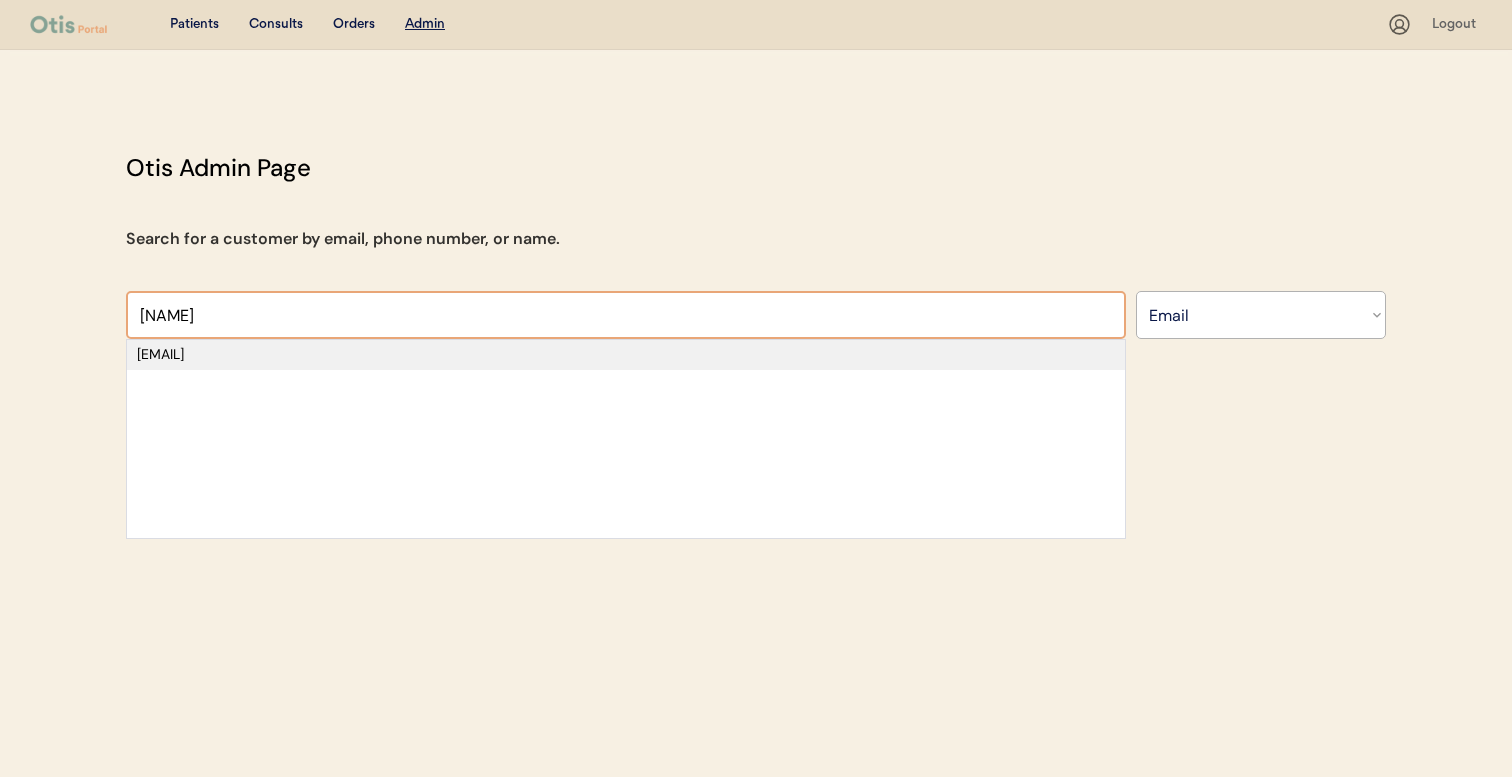 type on "browneyed" 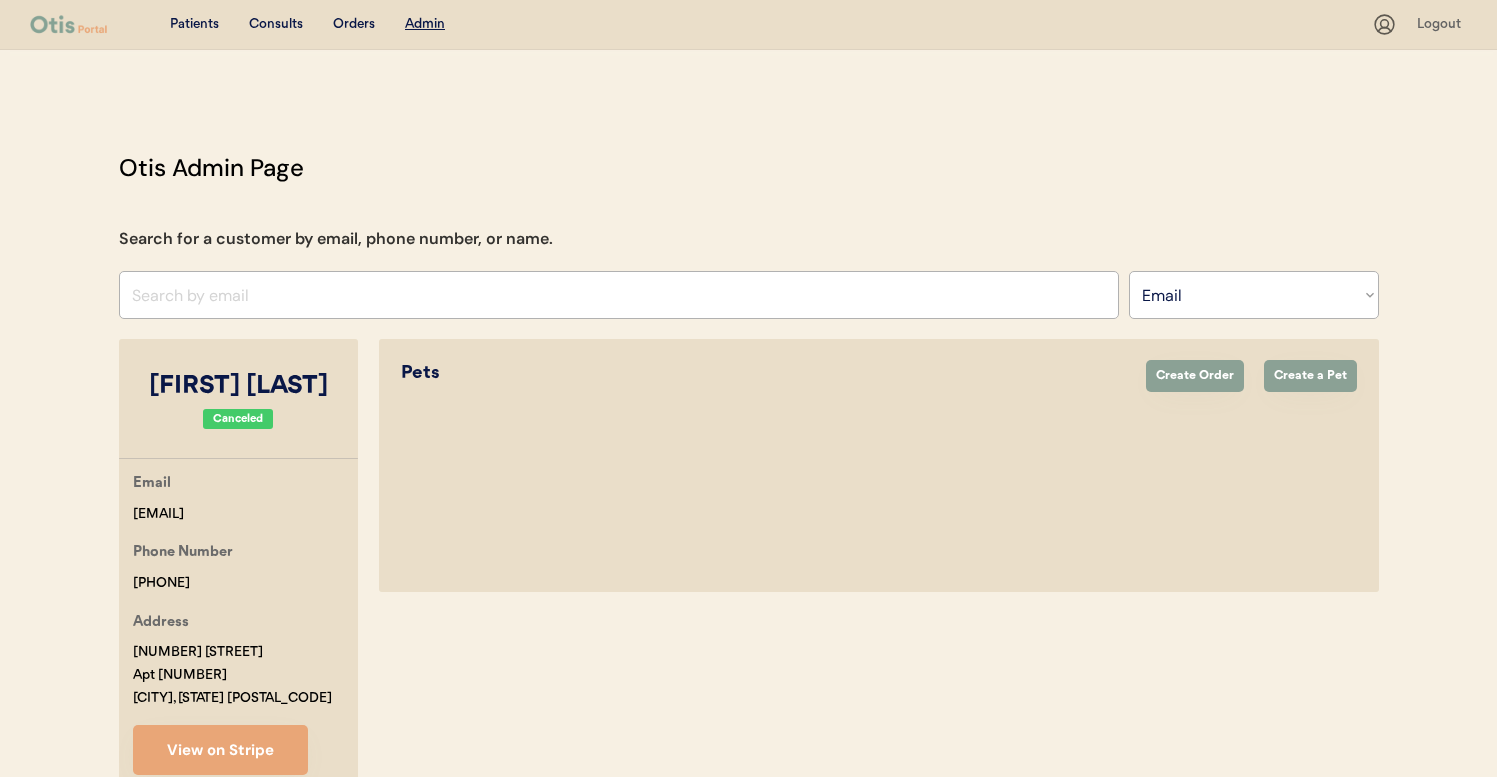 select on "true" 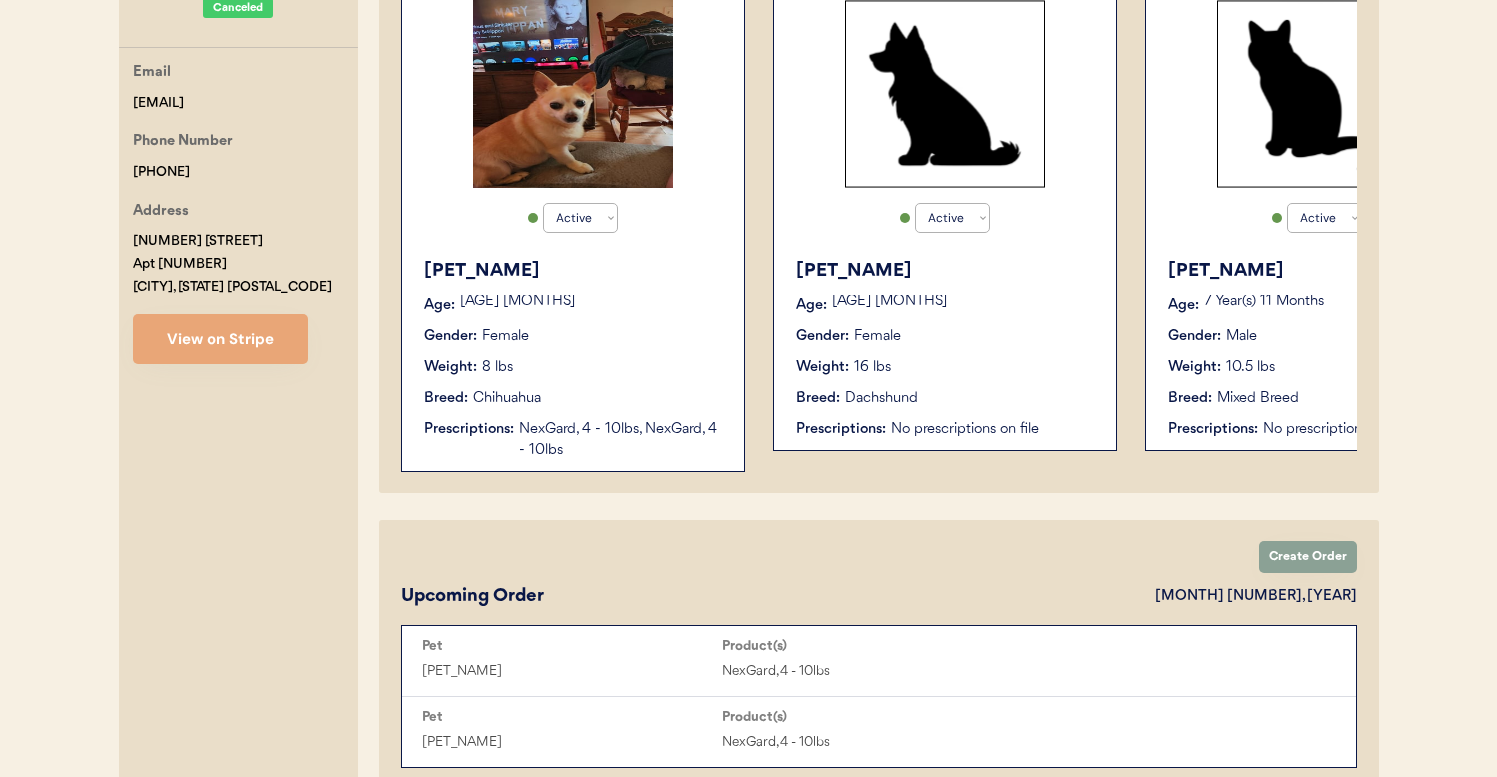 scroll, scrollTop: 414, scrollLeft: 0, axis: vertical 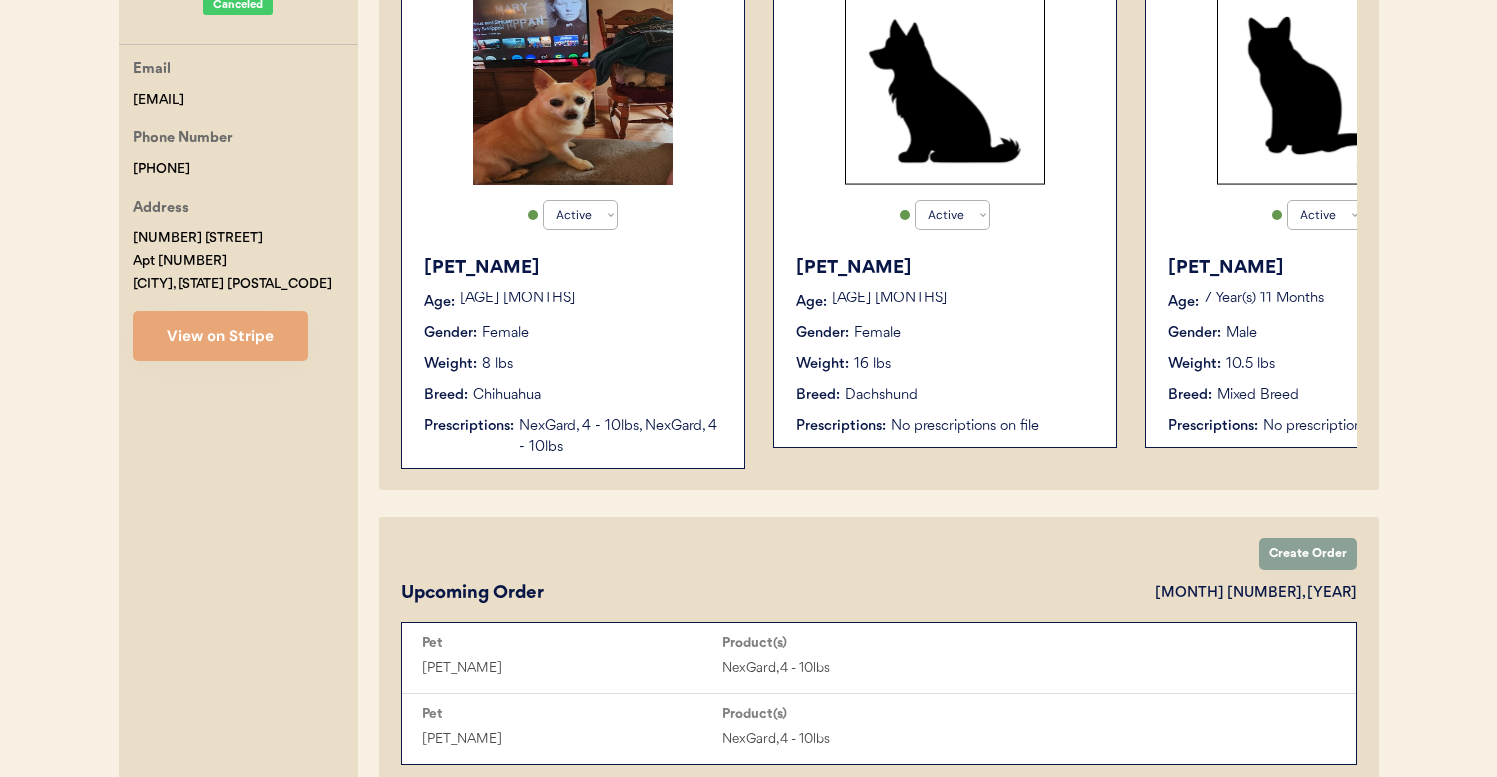 click on "Pixie Age:
13 Year(s) 5 Months
Gender: Female Weight: 8 lbs Breed: Chihuahua Prescriptions: NexGard, 4 - 10lbs, NexGard, 4 - 10lbs" at bounding box center [573, 356] 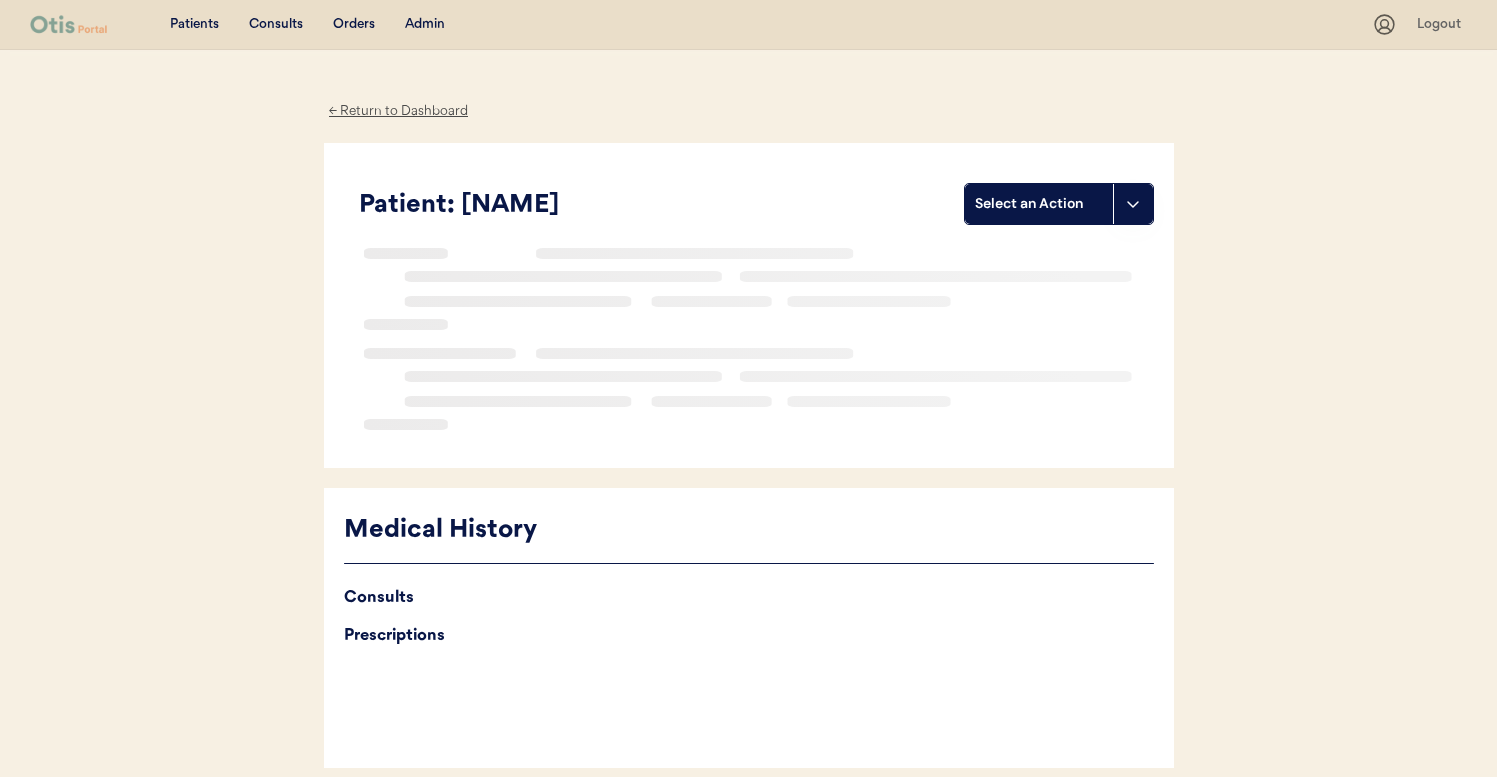scroll, scrollTop: 0, scrollLeft: 0, axis: both 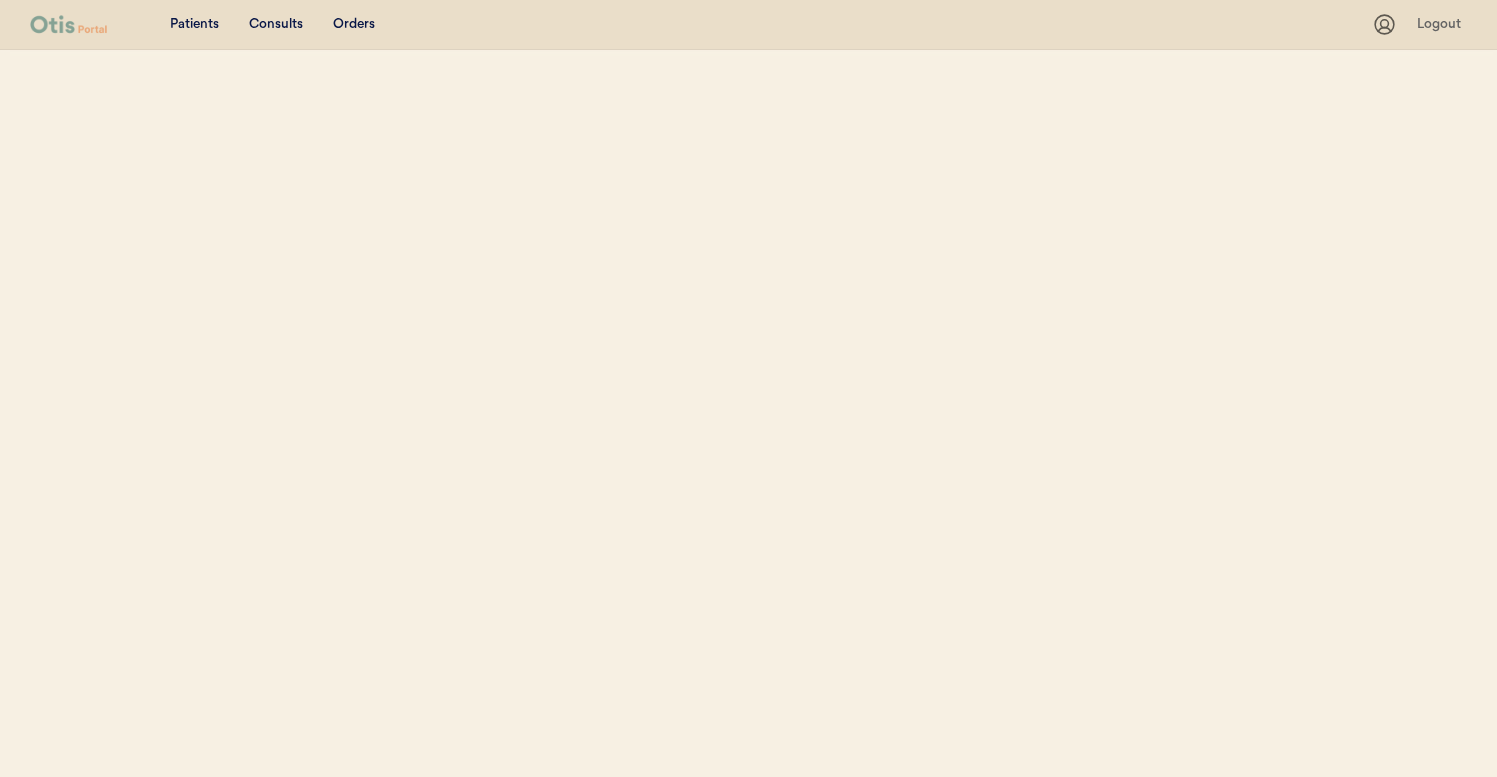 select on ""Email"" 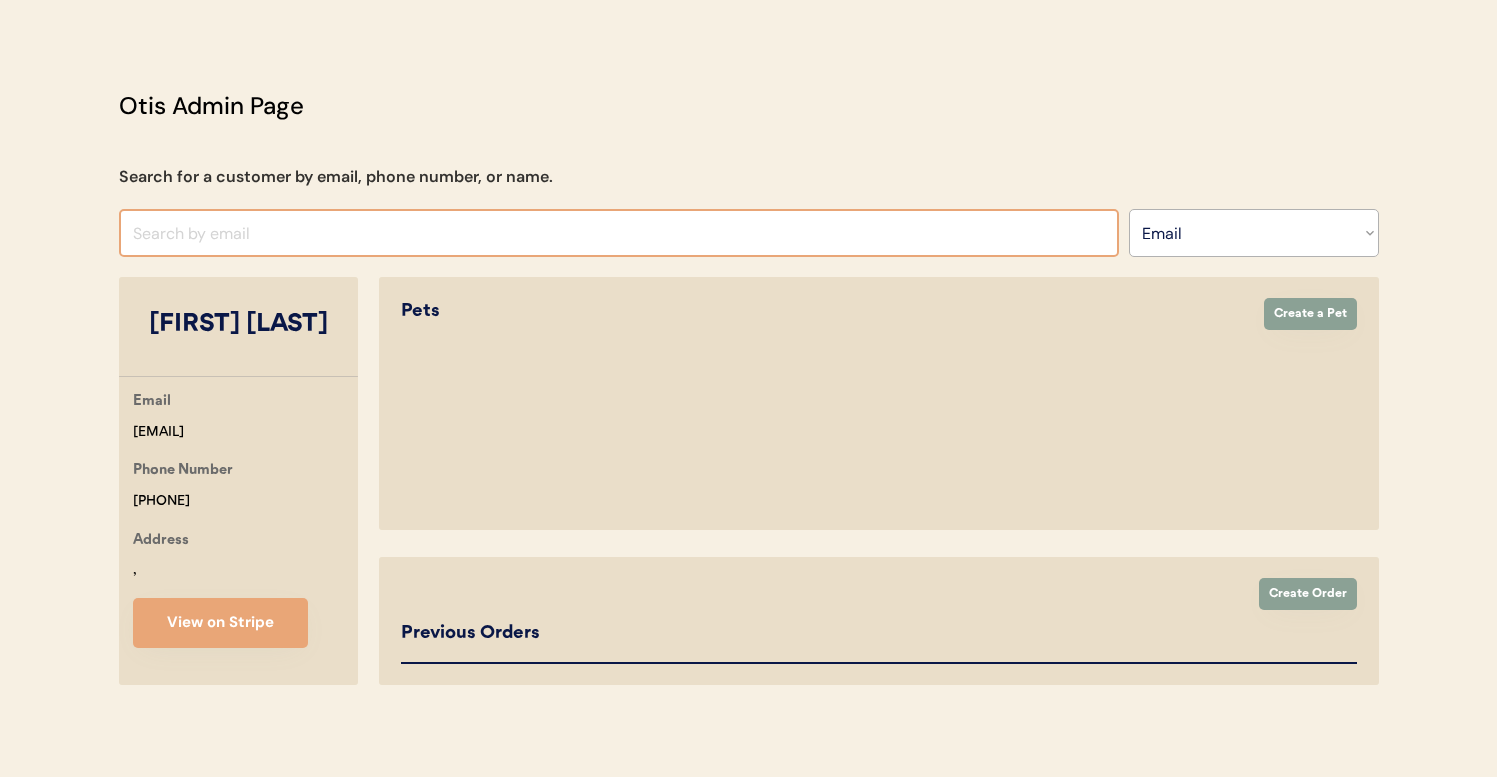 select on "true" 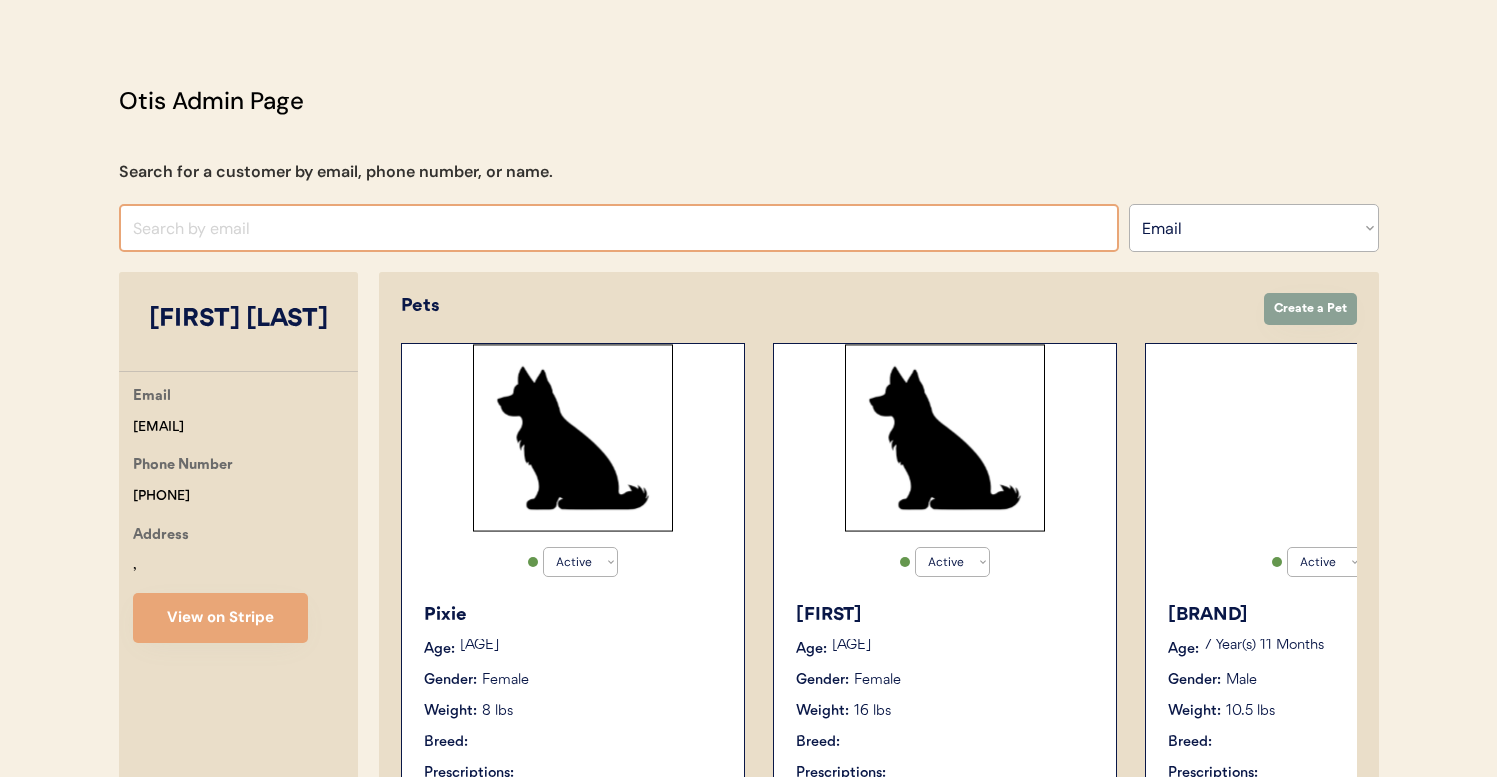 select on "true" 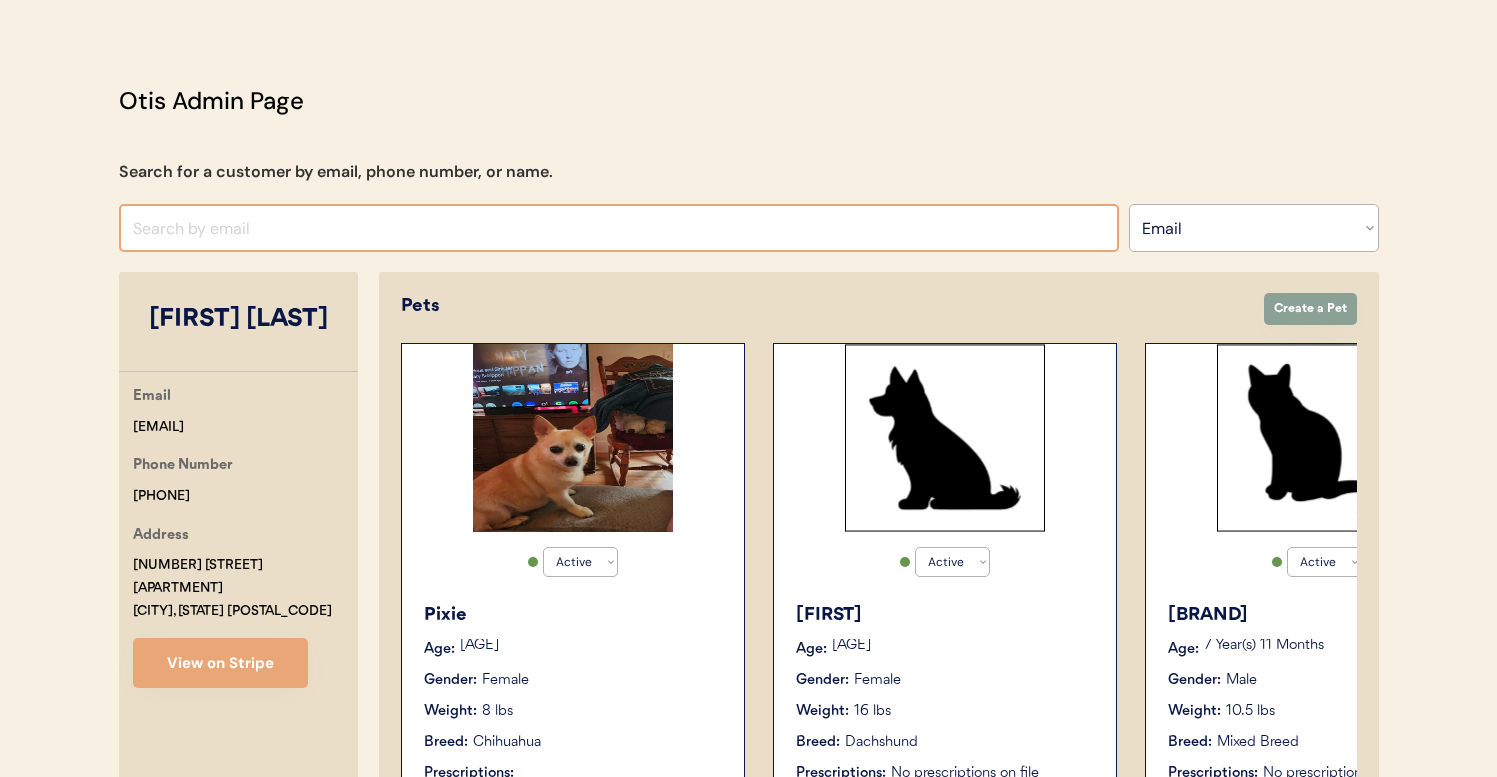 click on "Search By Name Email Phone Number" at bounding box center (1254, 228) 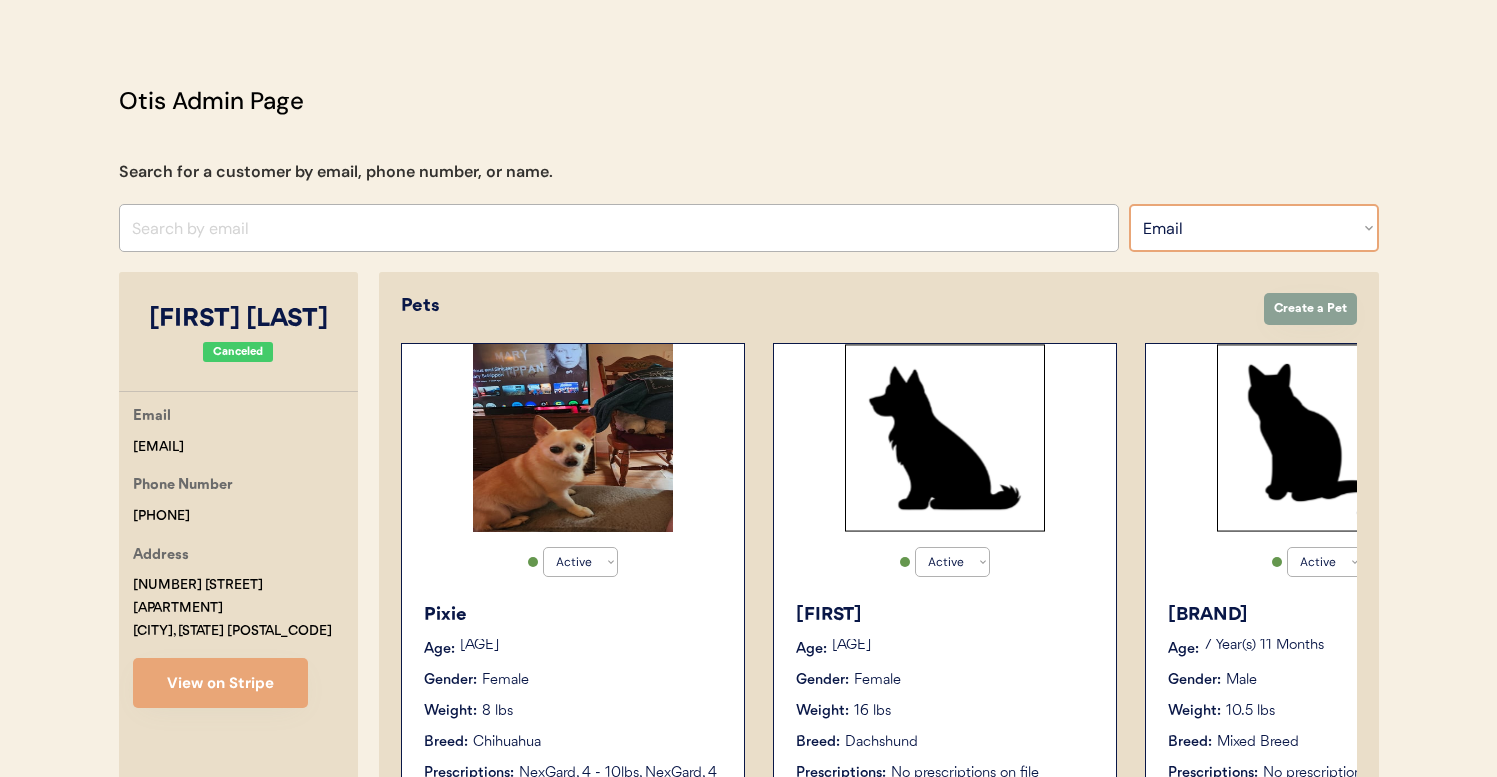 select on ""Name"" 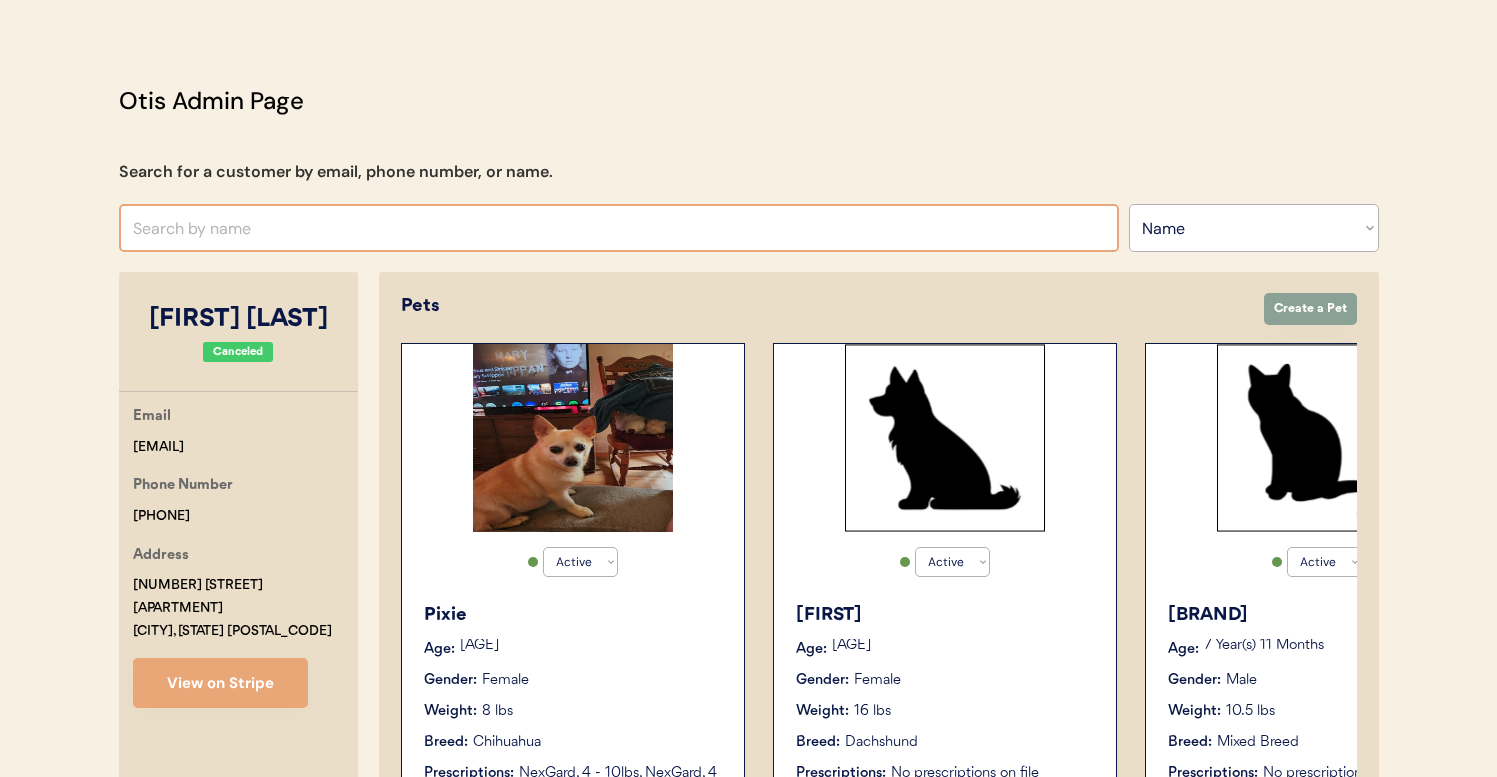 click at bounding box center (619, 228) 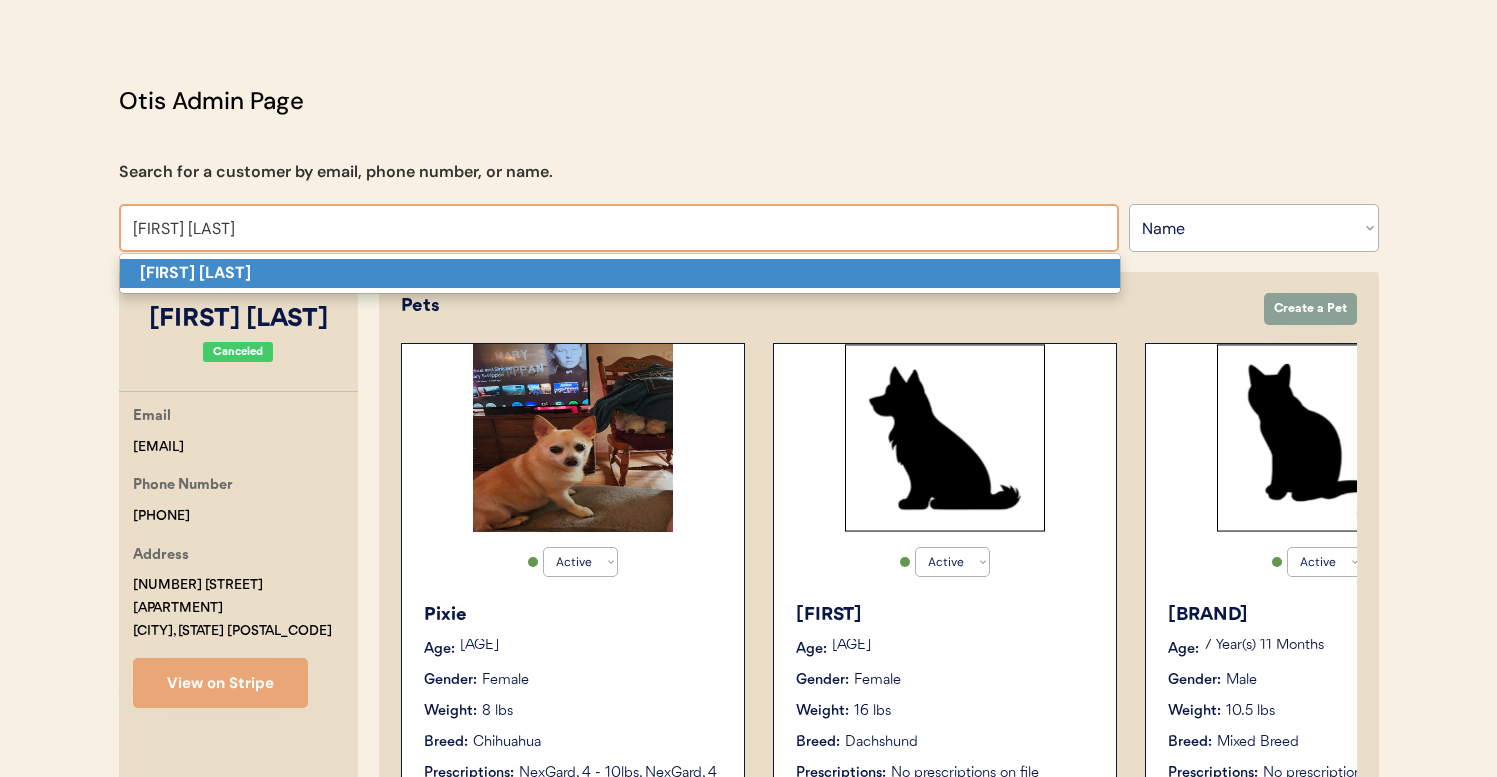 click on "Vicki Bodai" at bounding box center [620, 273] 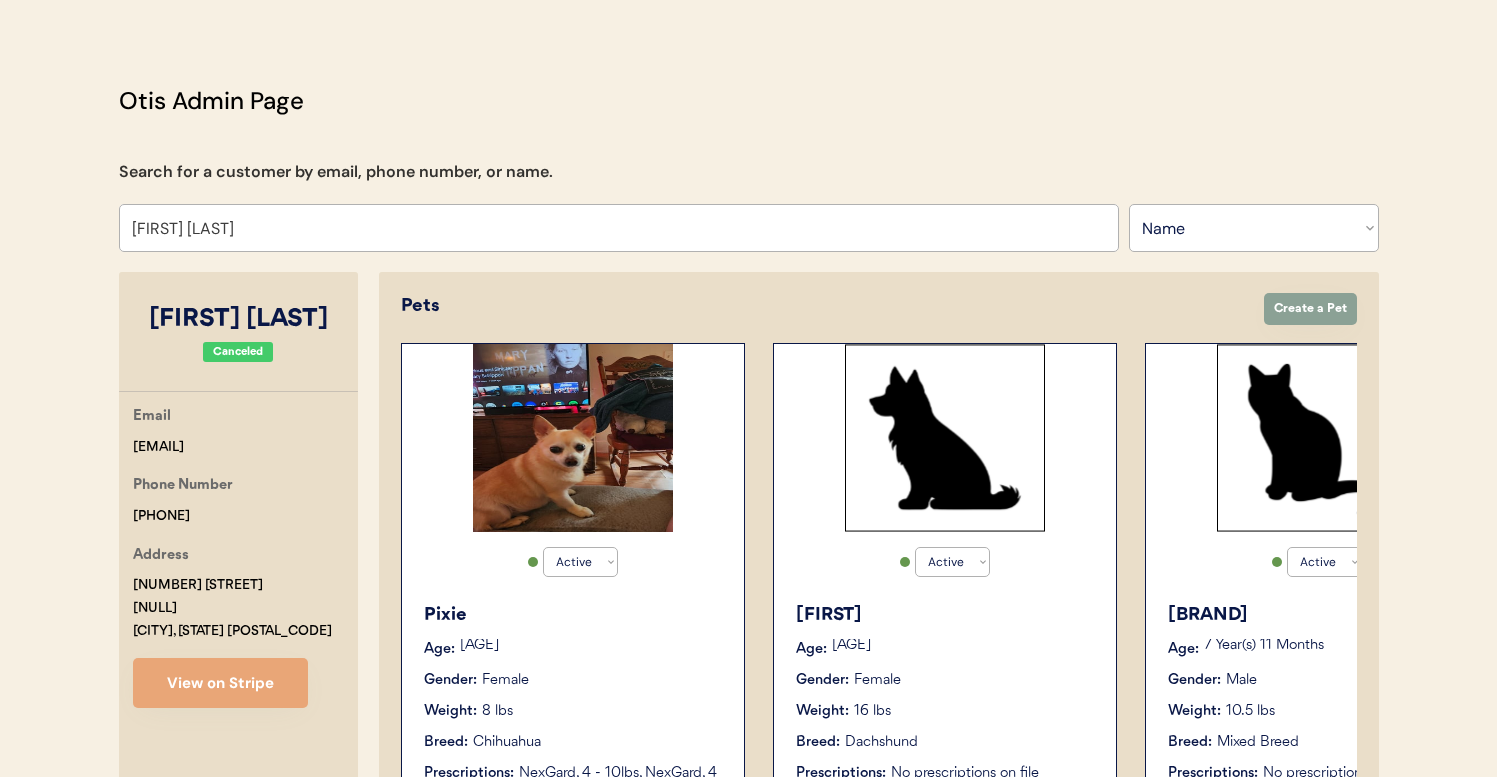 select on "false" 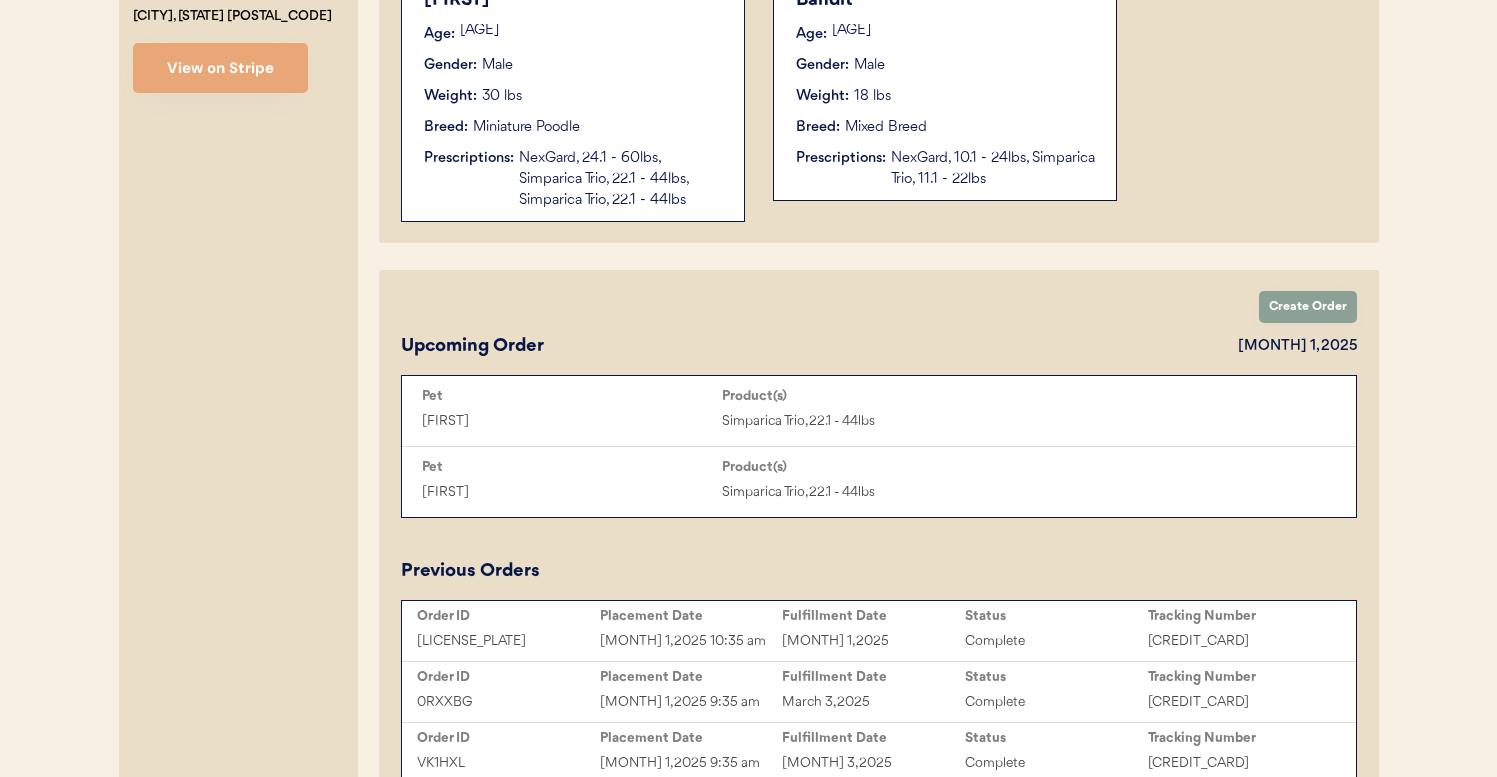 scroll, scrollTop: 690, scrollLeft: 0, axis: vertical 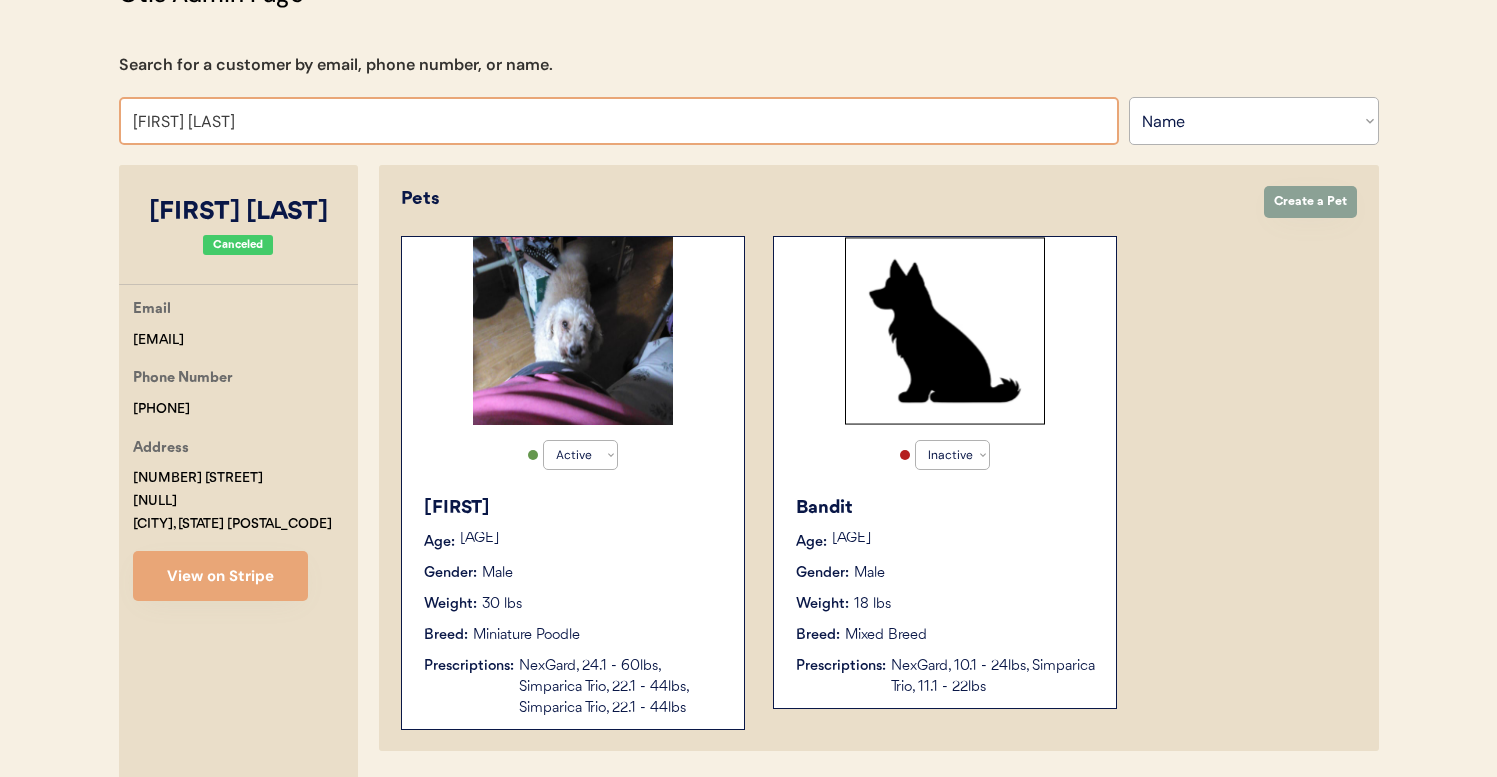 click on "Vicki Bodai" at bounding box center [619, 121] 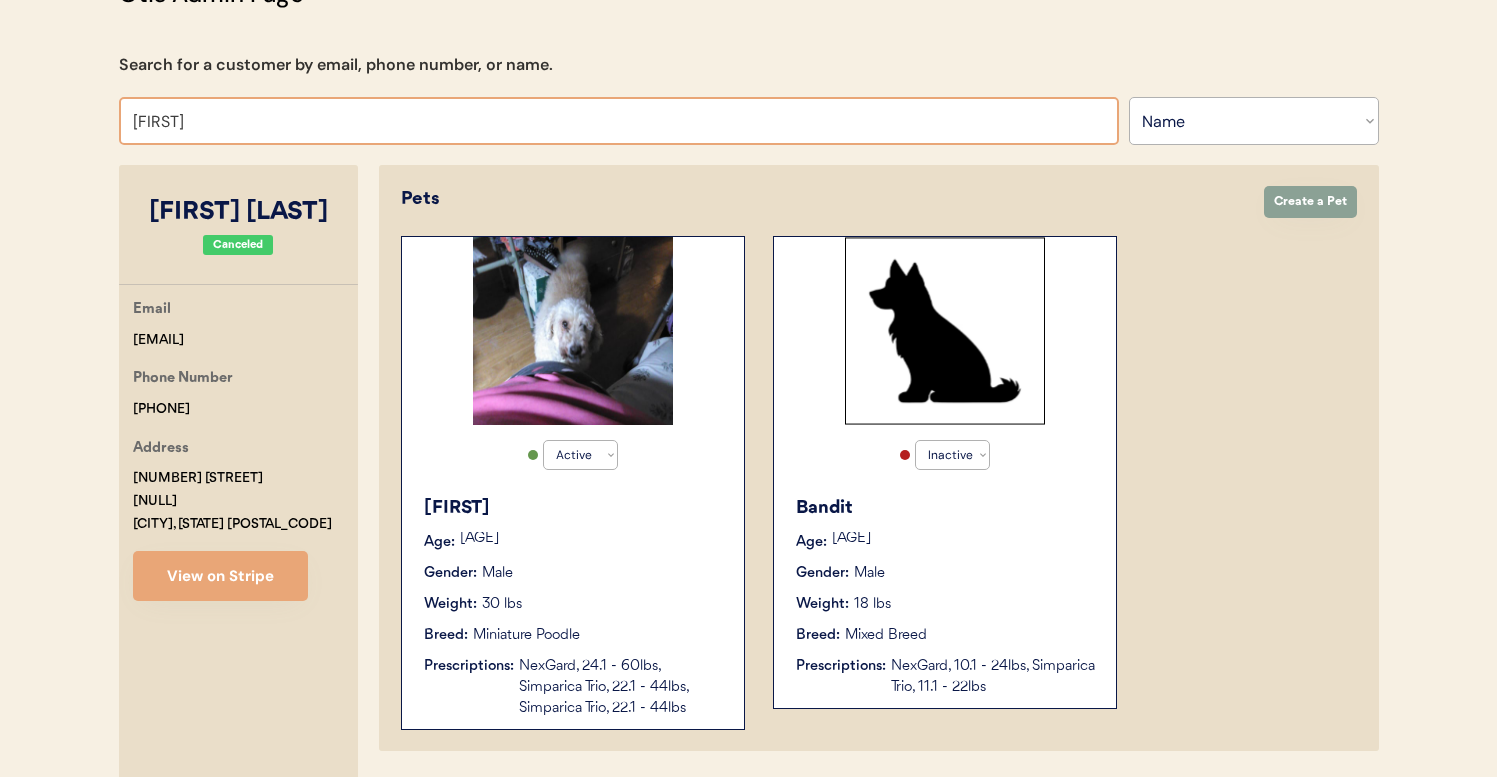 type on "vi" 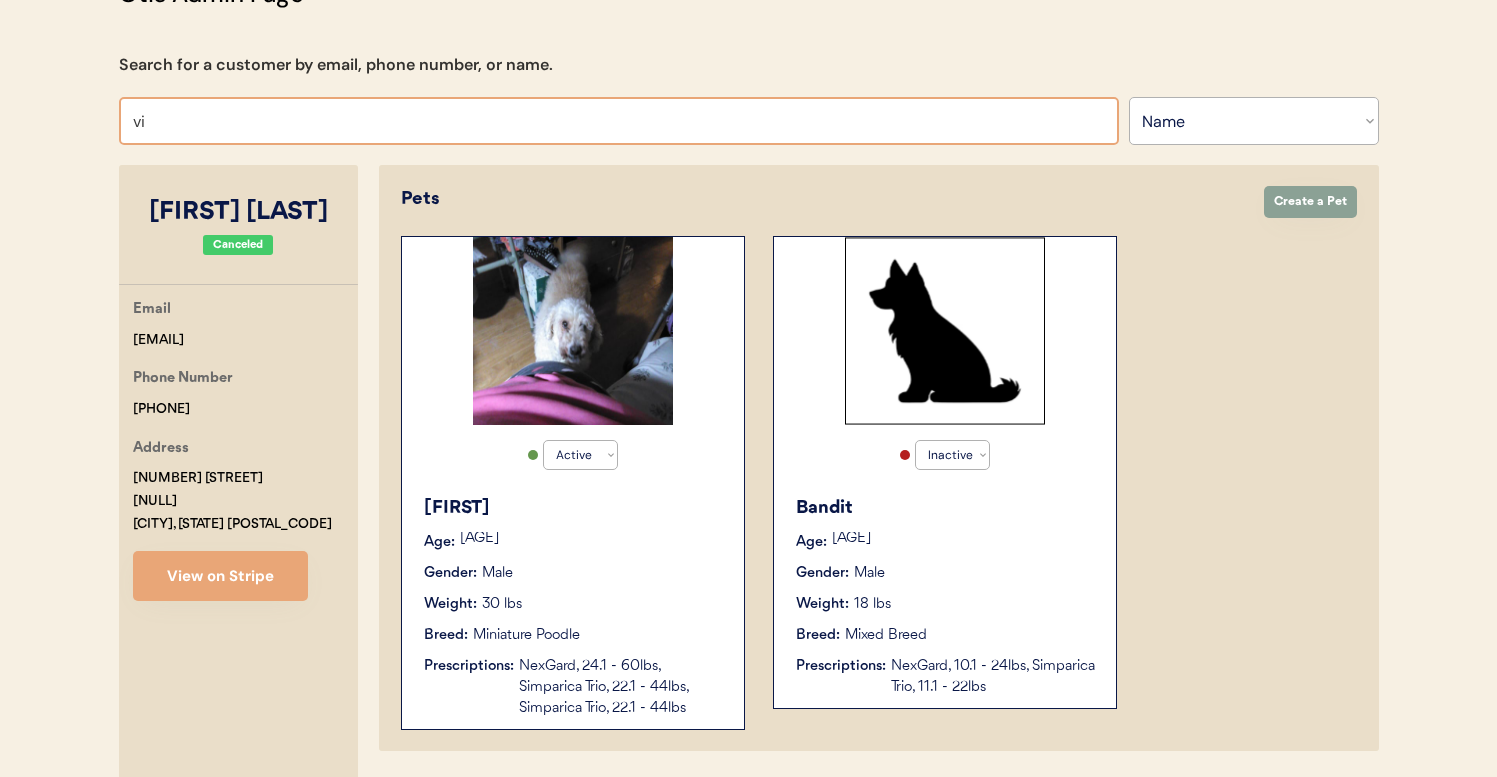 type on "vivian Graves" 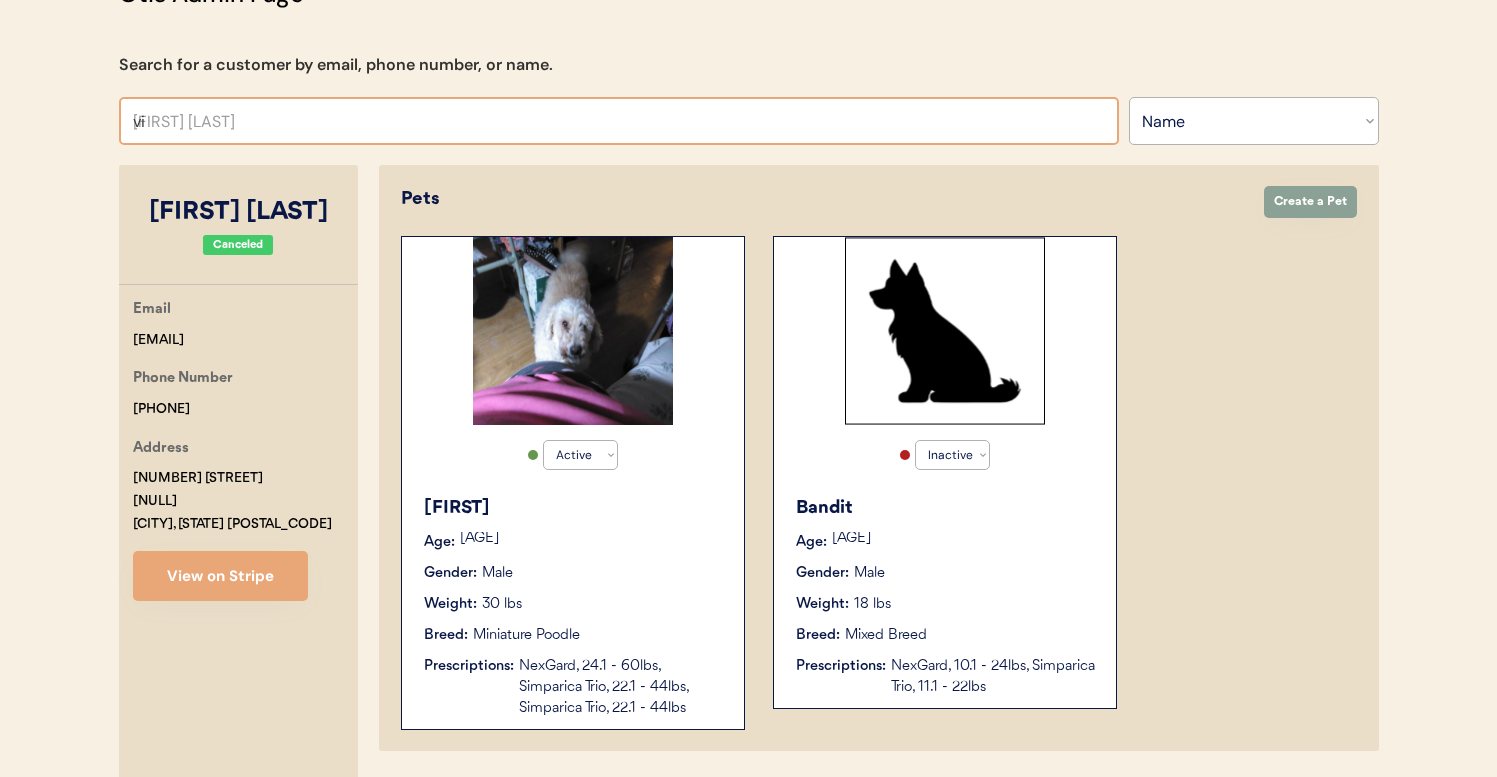 type 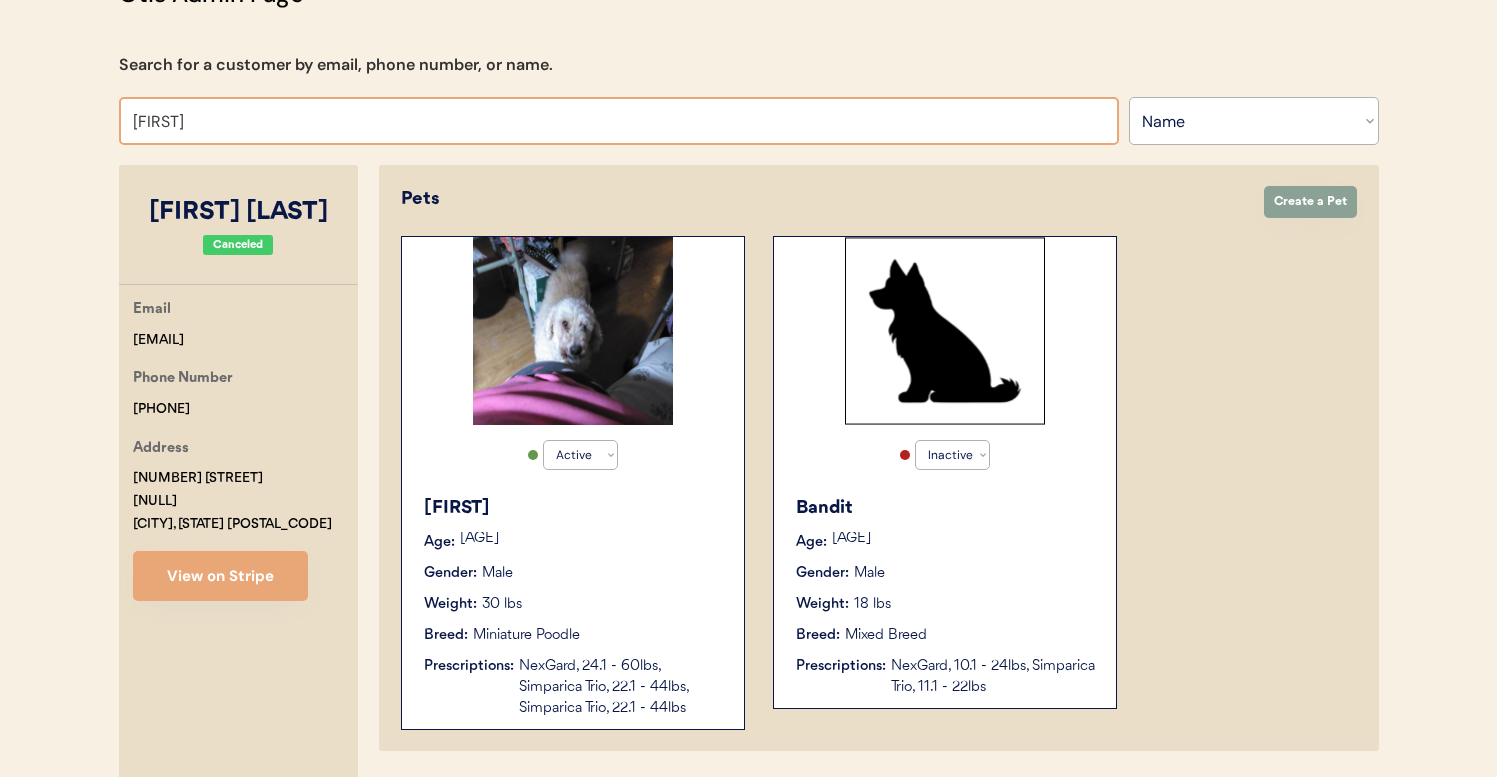 type on "vicki Bodai" 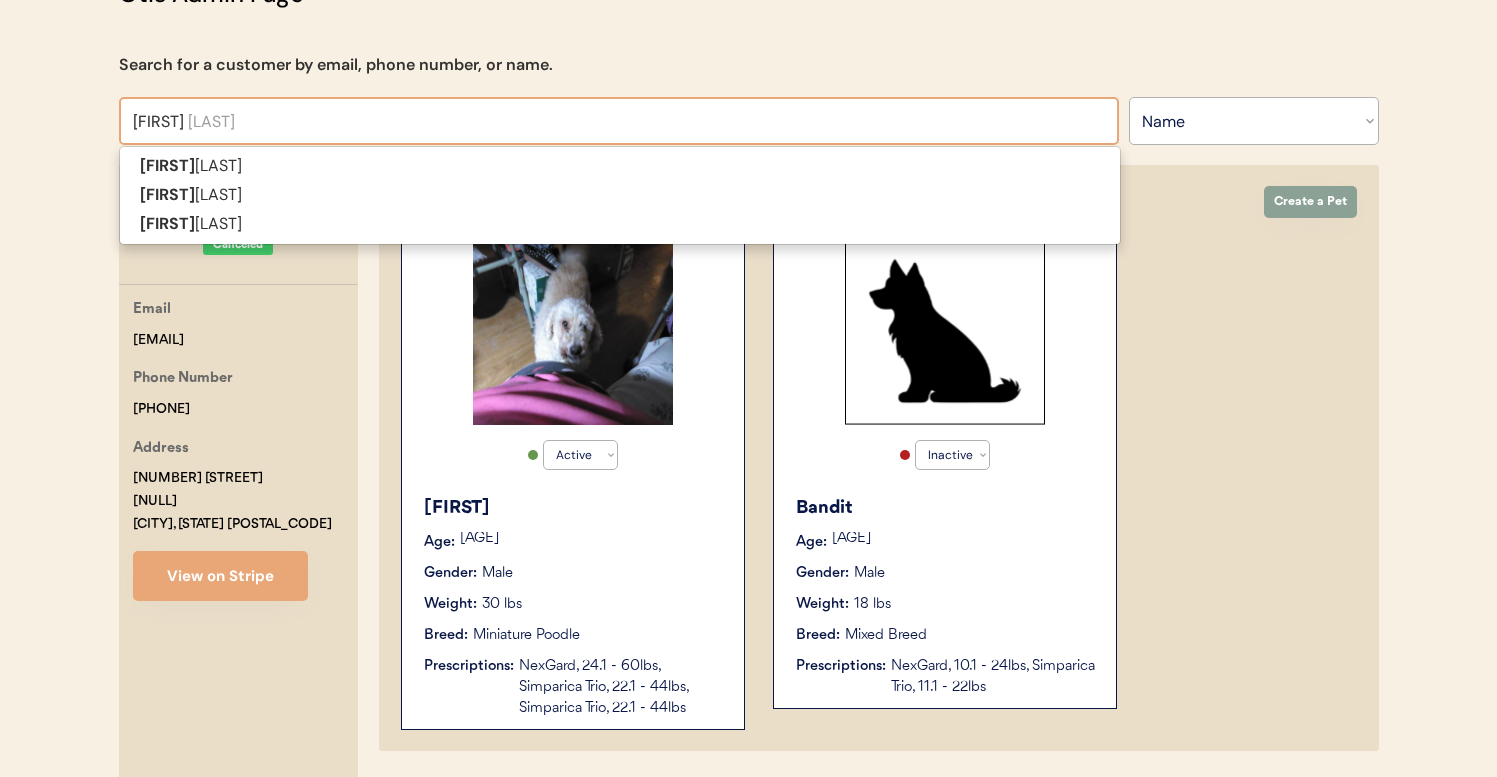 type on "vicki" 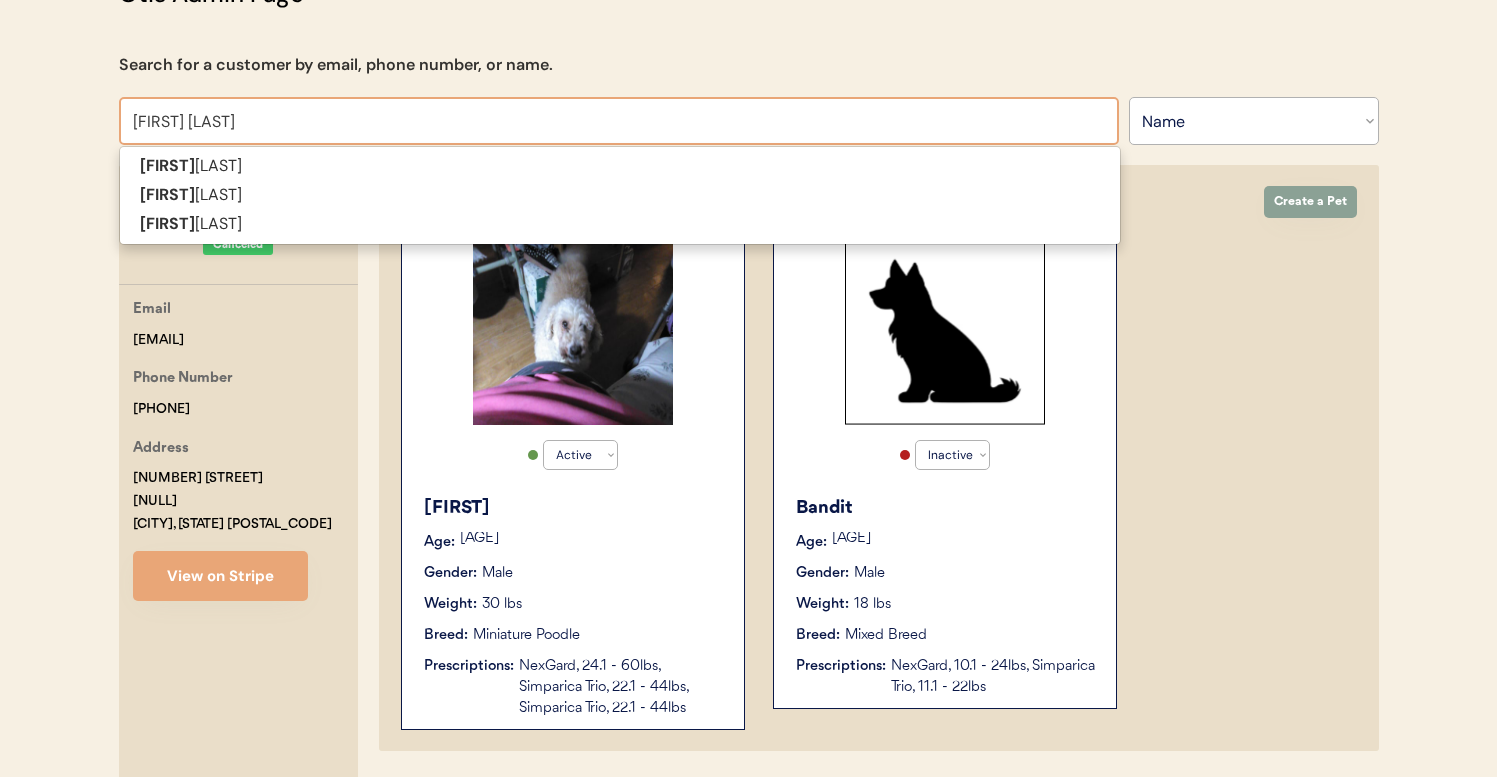 type on "vicki gi" 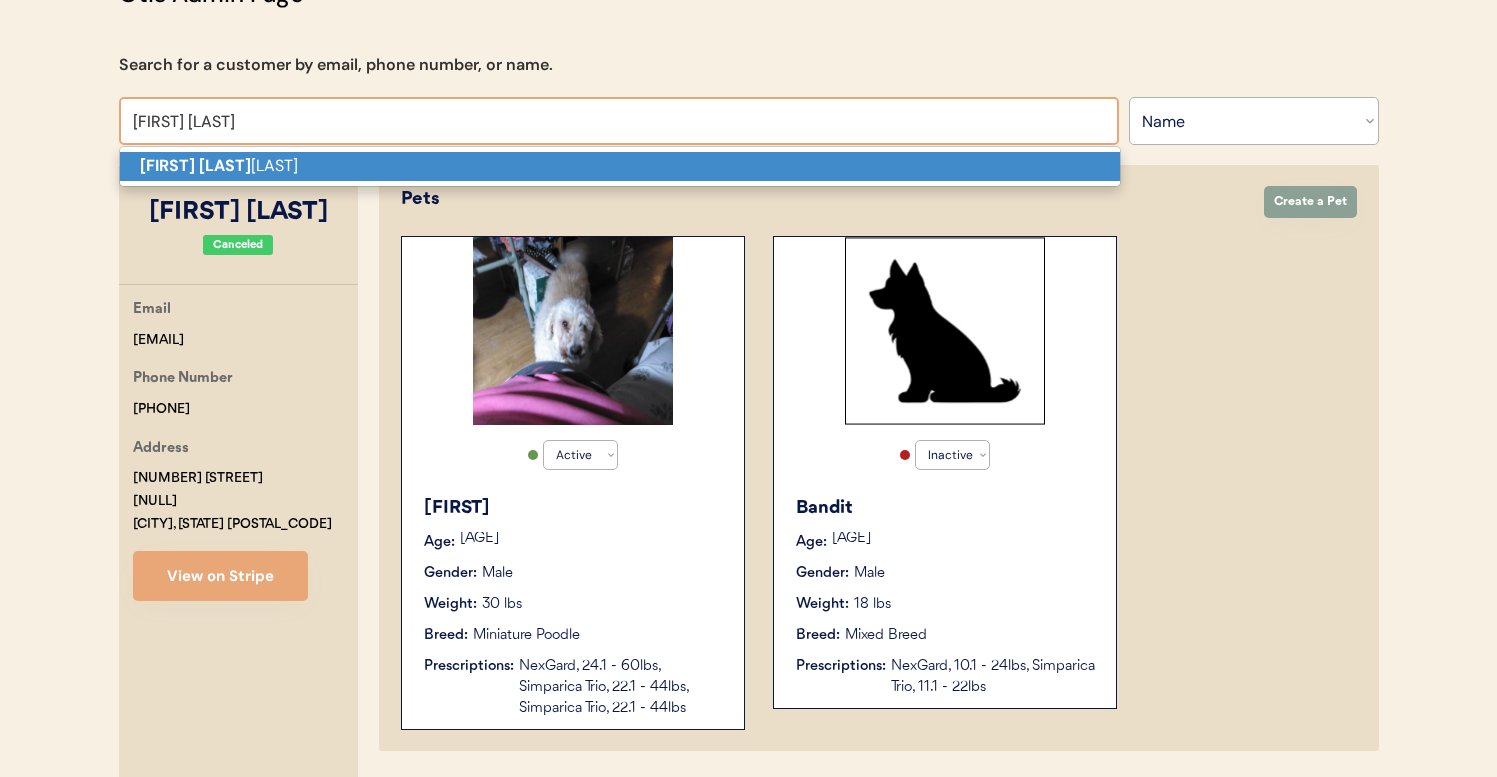 click on "Vicki Gi bson" at bounding box center (620, 166) 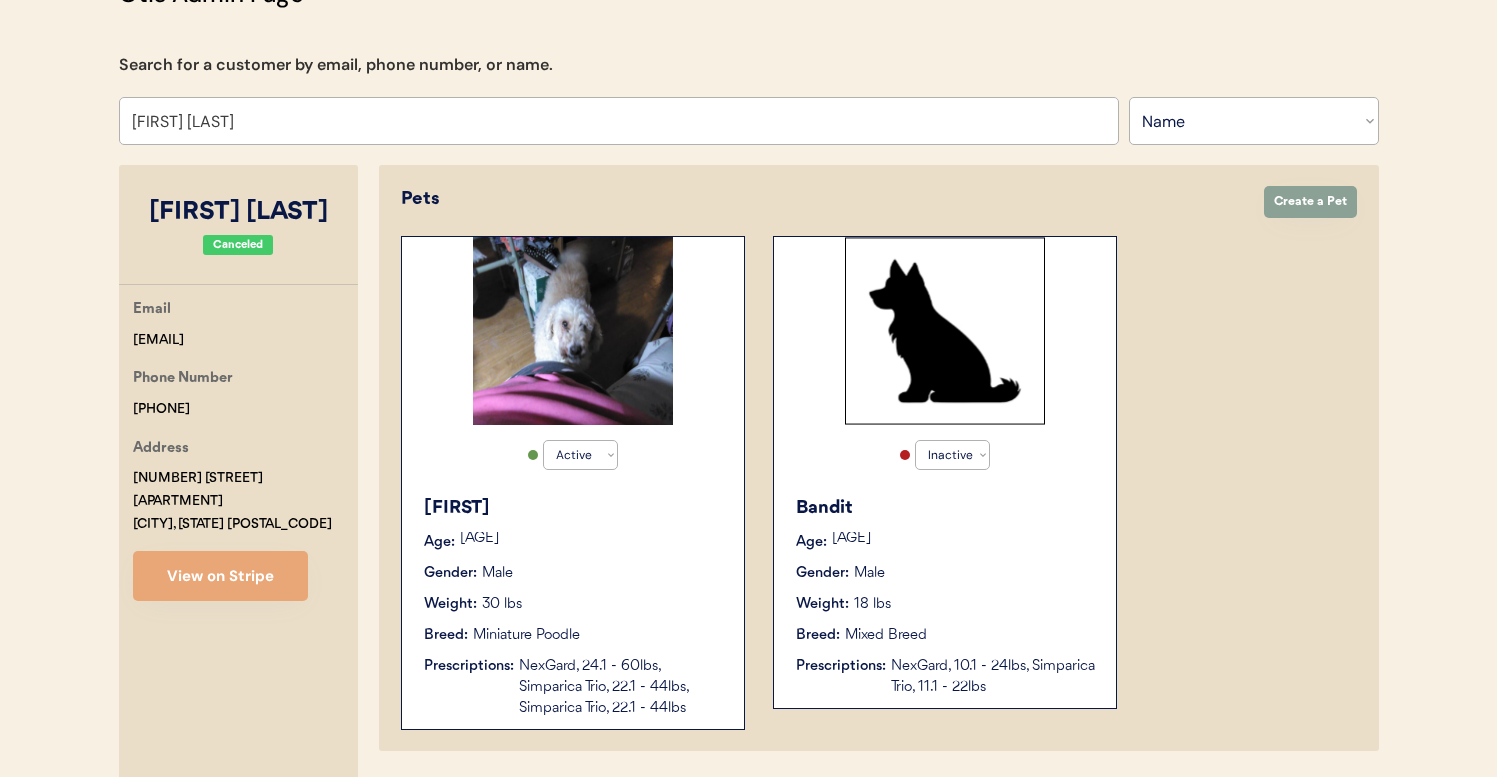 select on "true" 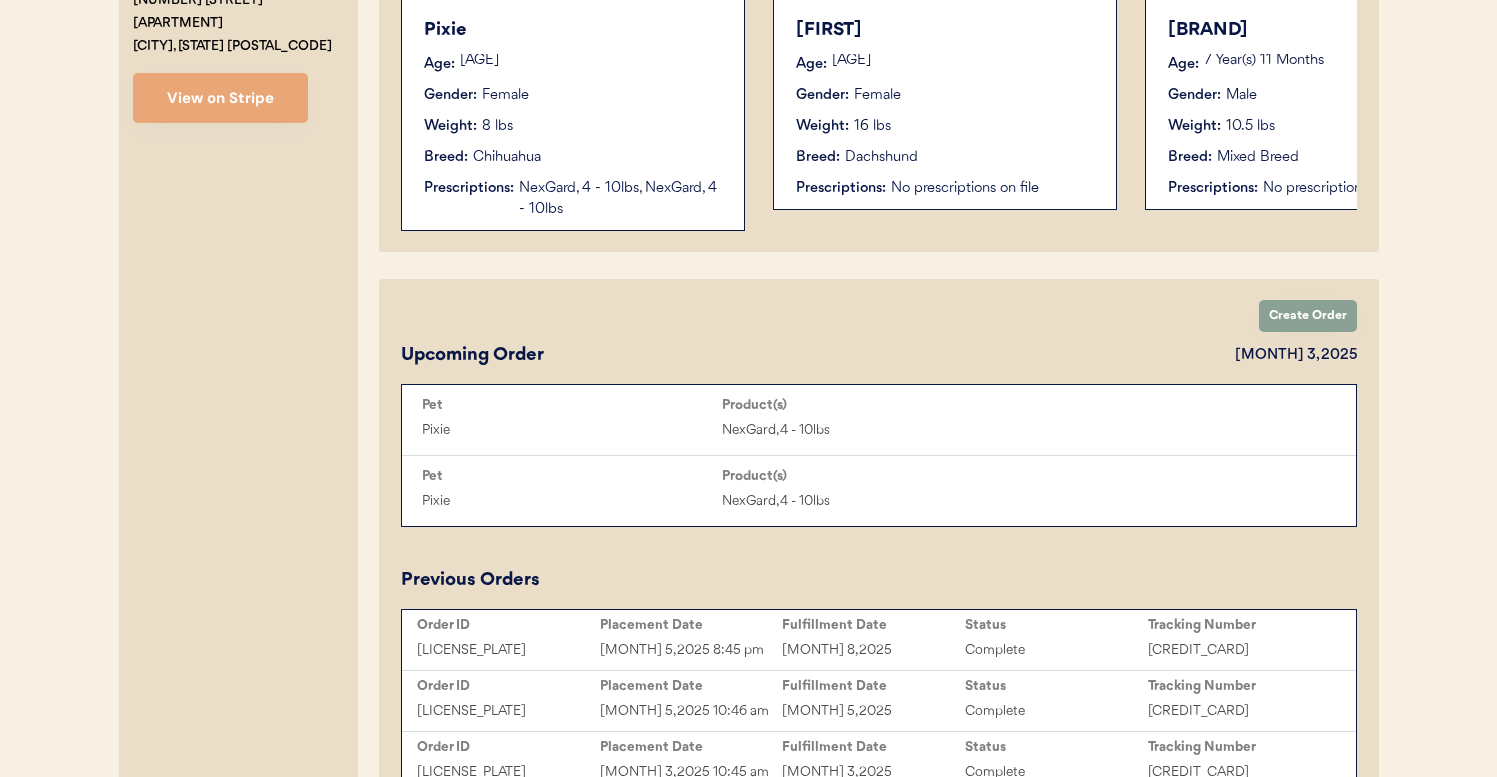 scroll, scrollTop: 646, scrollLeft: 0, axis: vertical 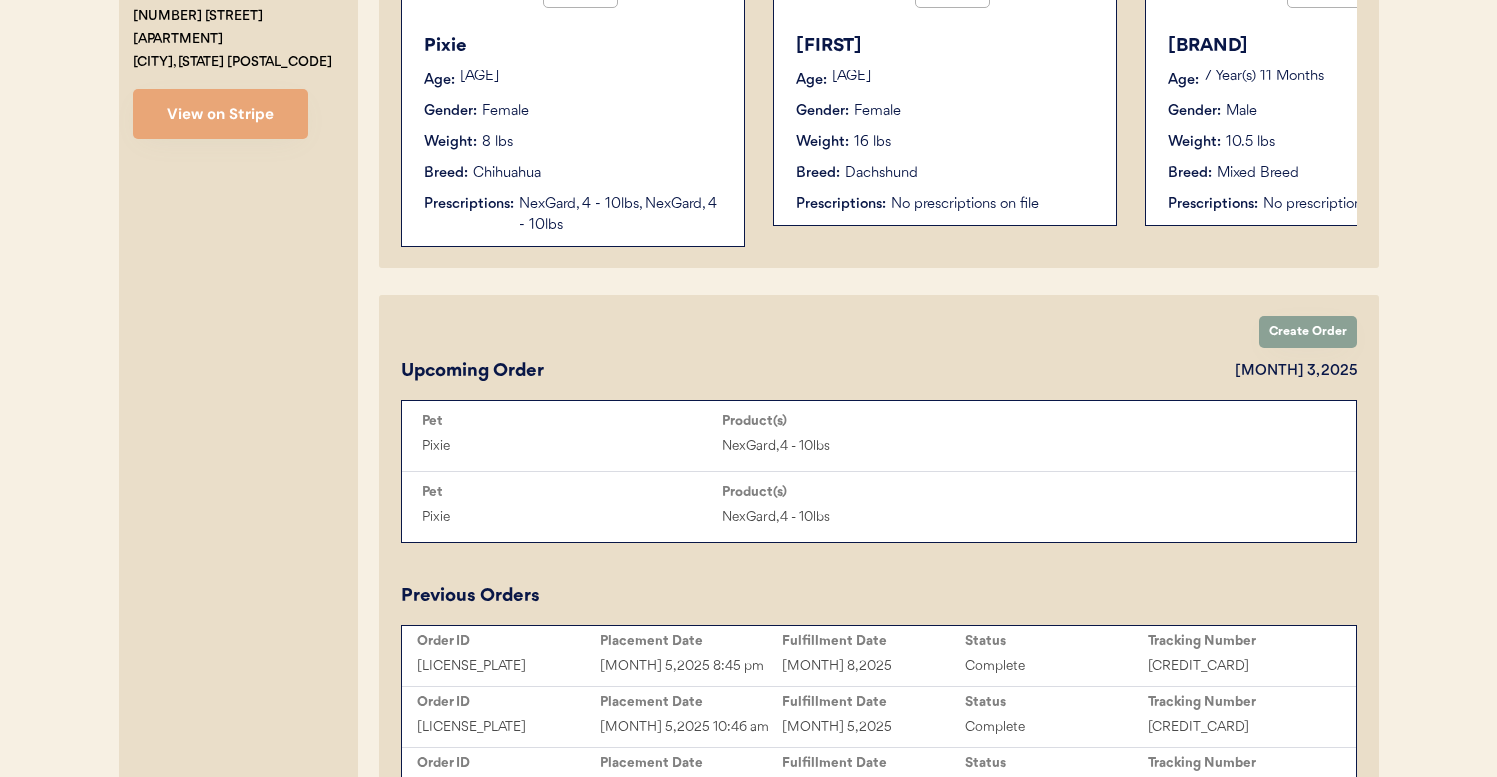 type on "Vicki Gibson" 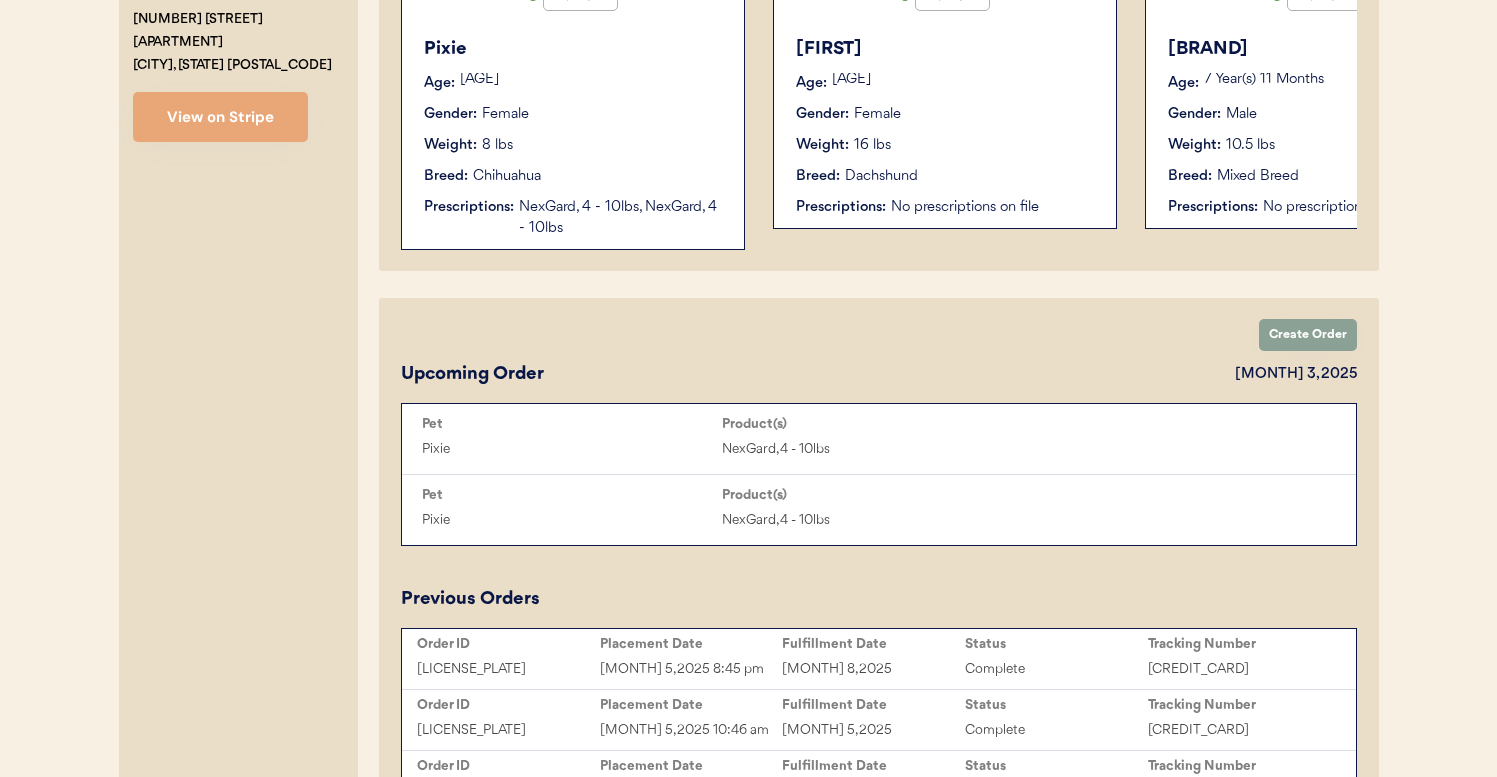 click on "Pixie Age:
13 Year(s) 5 Months
Gender: Female Weight: 8 lbs Breed: Chihuahua Prescriptions: NexGard, 4 - 10lbs, NexGard, 4 - 10lbs" at bounding box center (573, 137) 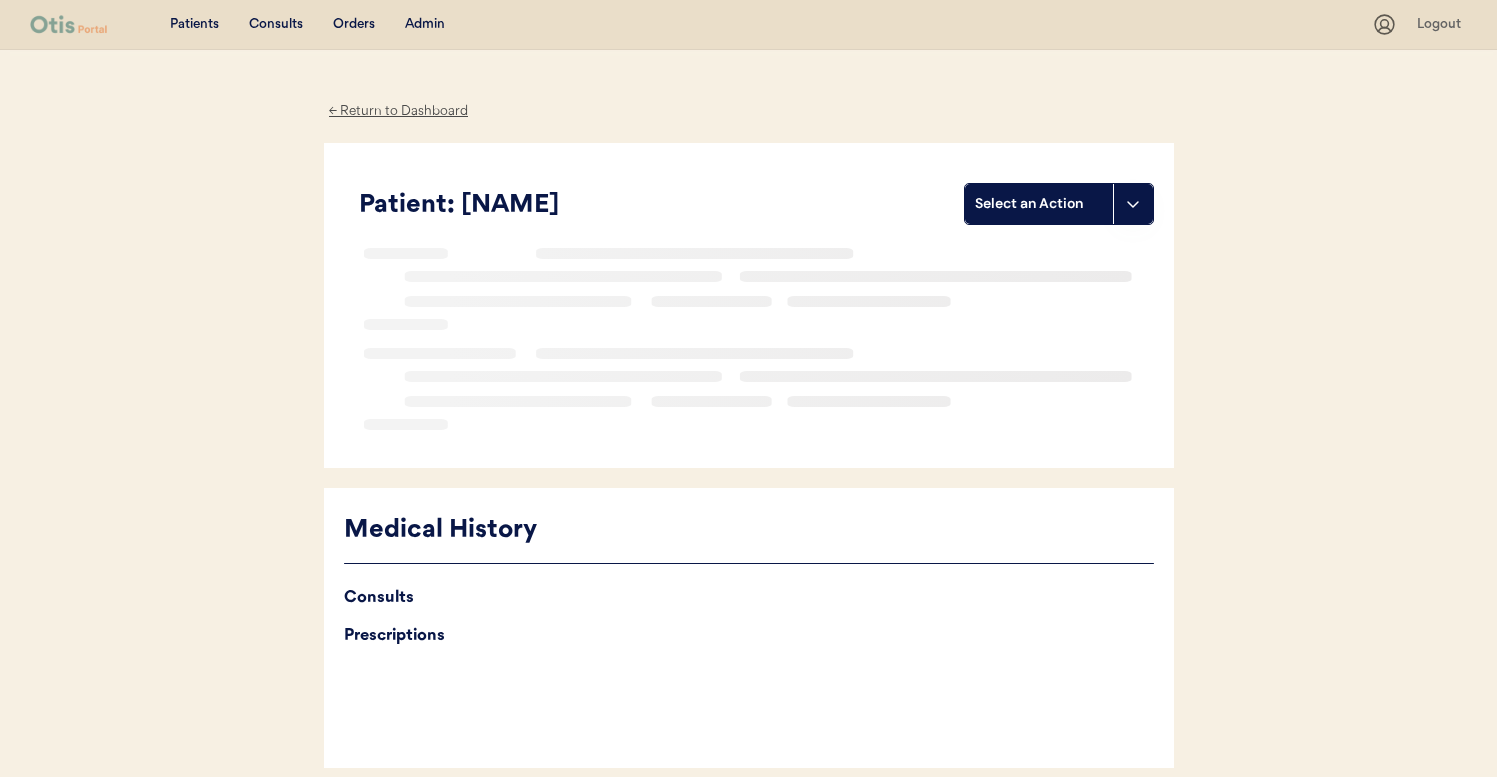 scroll, scrollTop: 0, scrollLeft: 0, axis: both 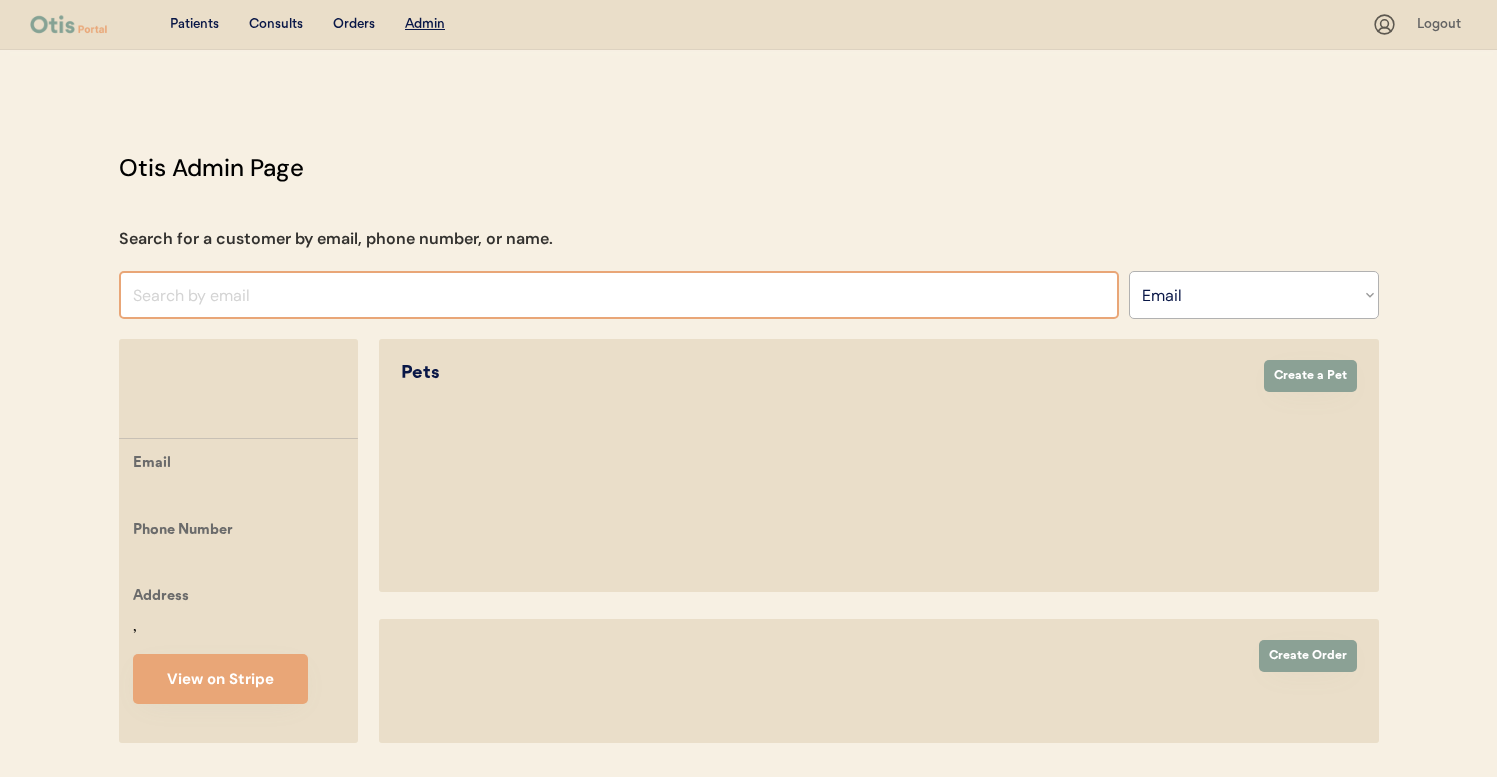 select on ""Email"" 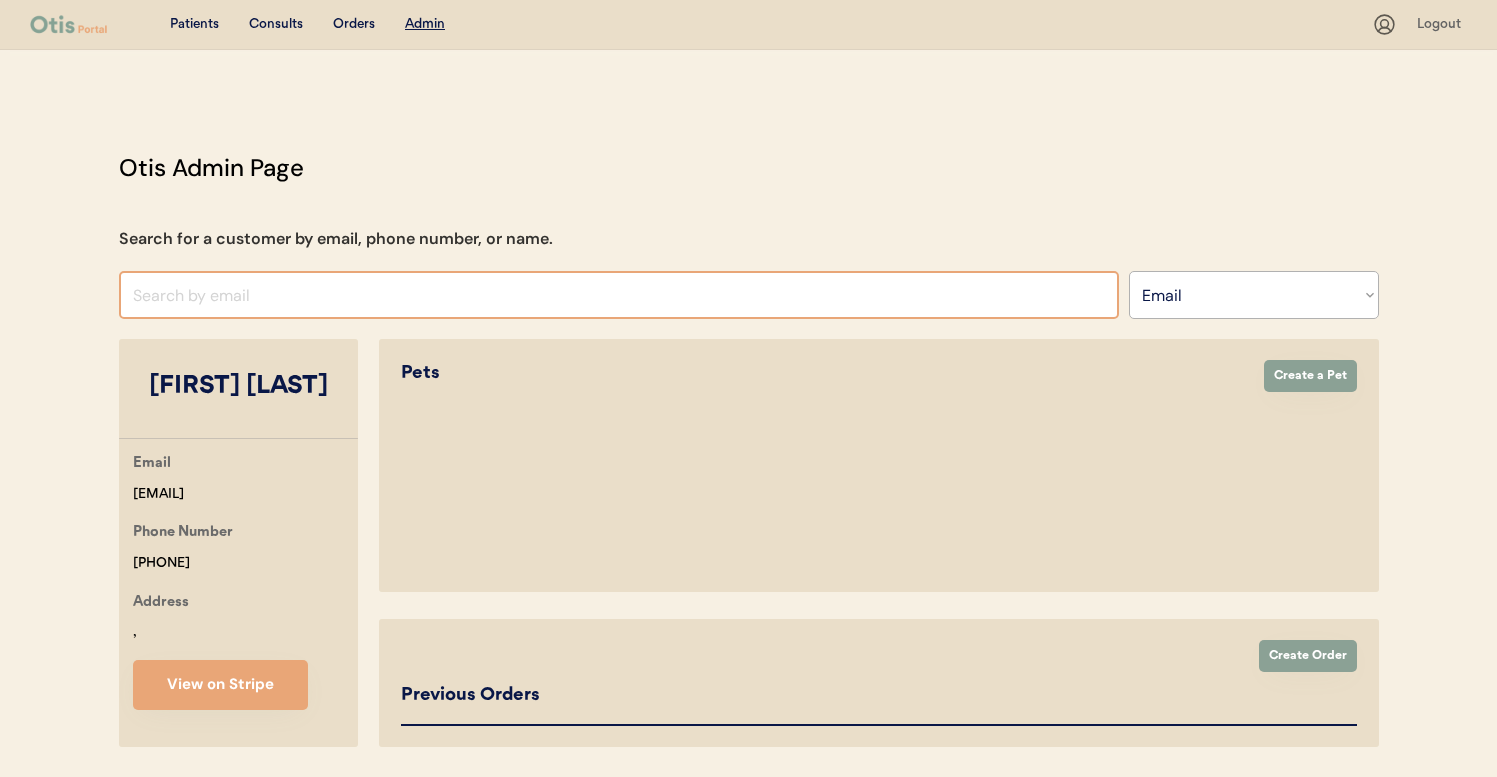 select on "true" 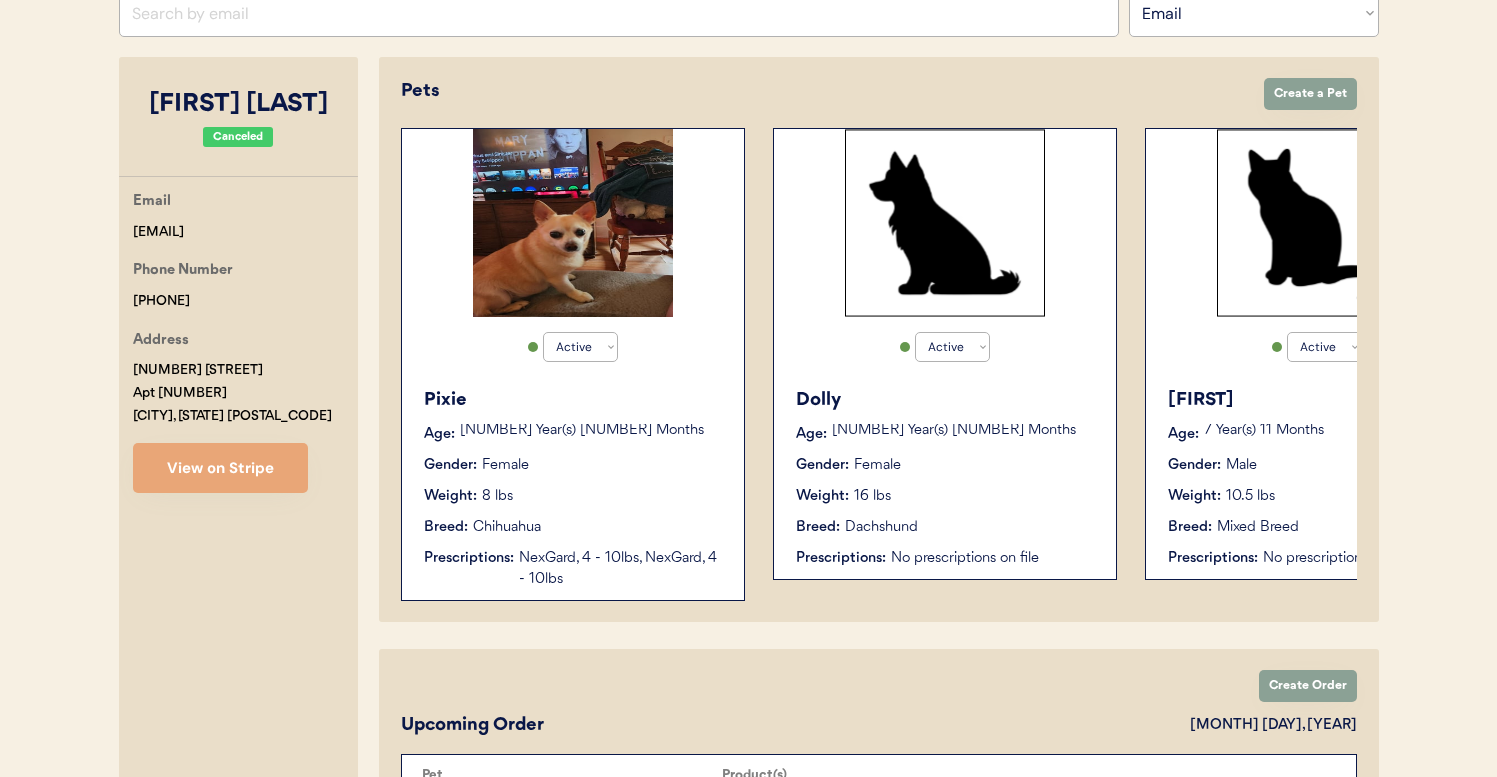 scroll, scrollTop: 0, scrollLeft: 0, axis: both 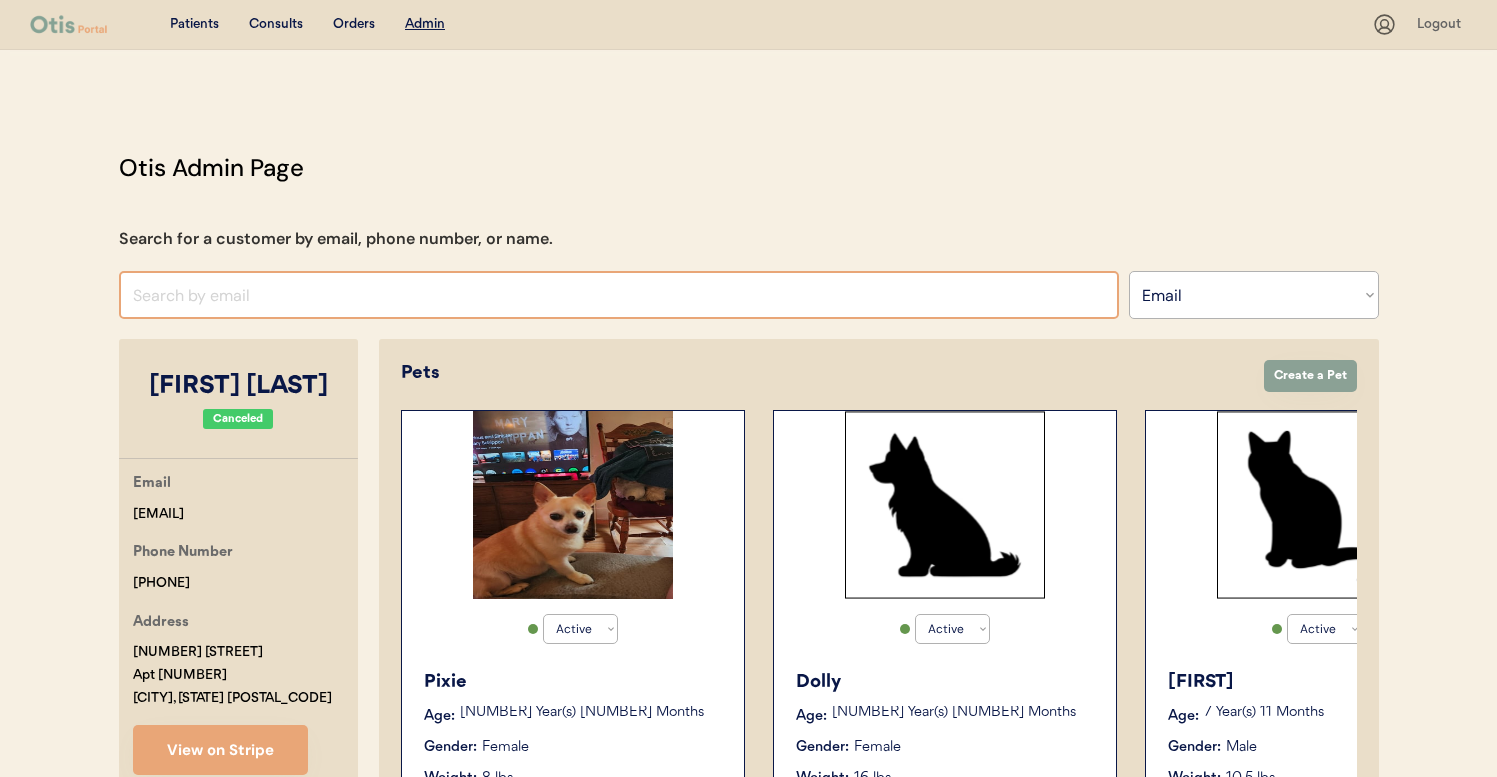click at bounding box center [619, 295] 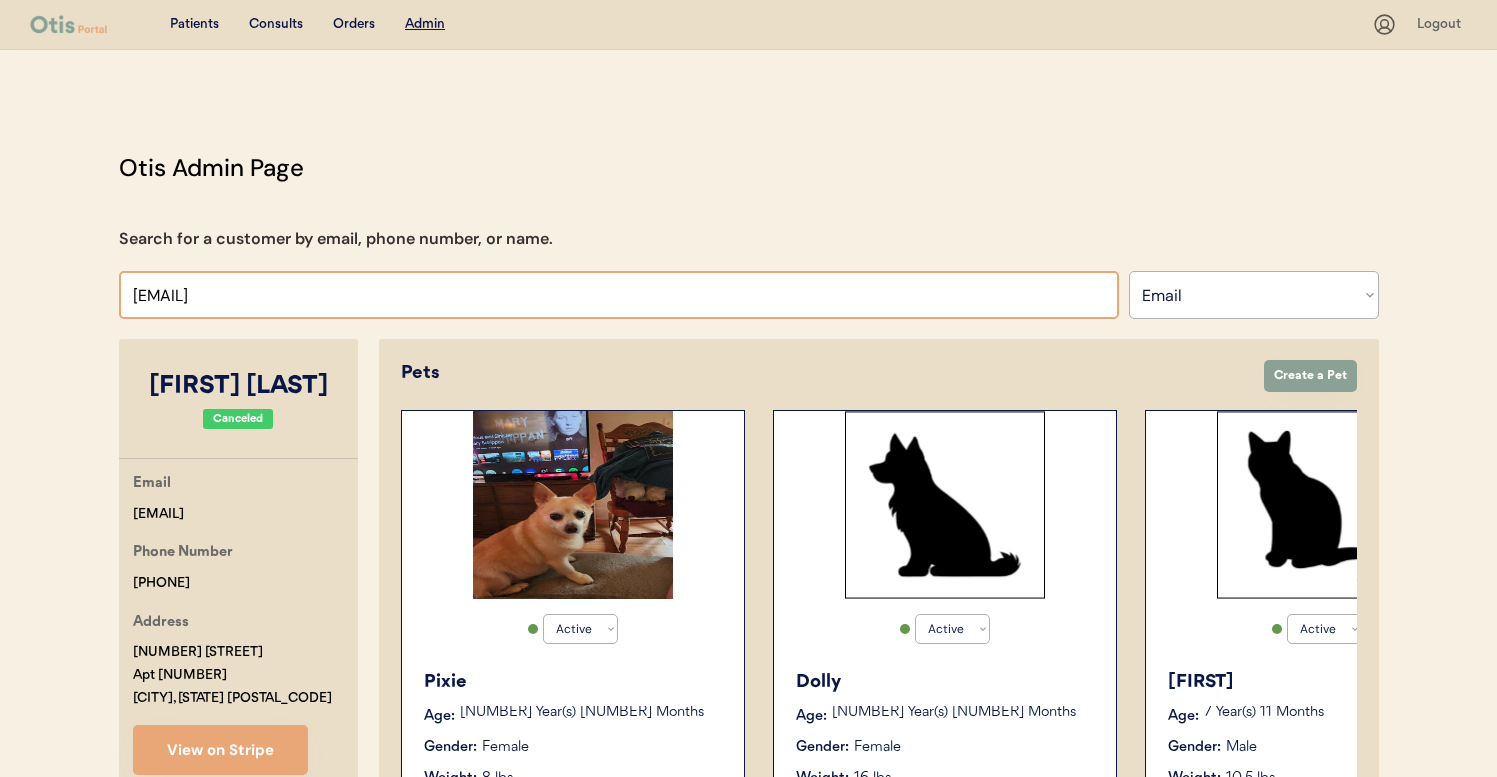 type on "kjb0527@gmail.com" 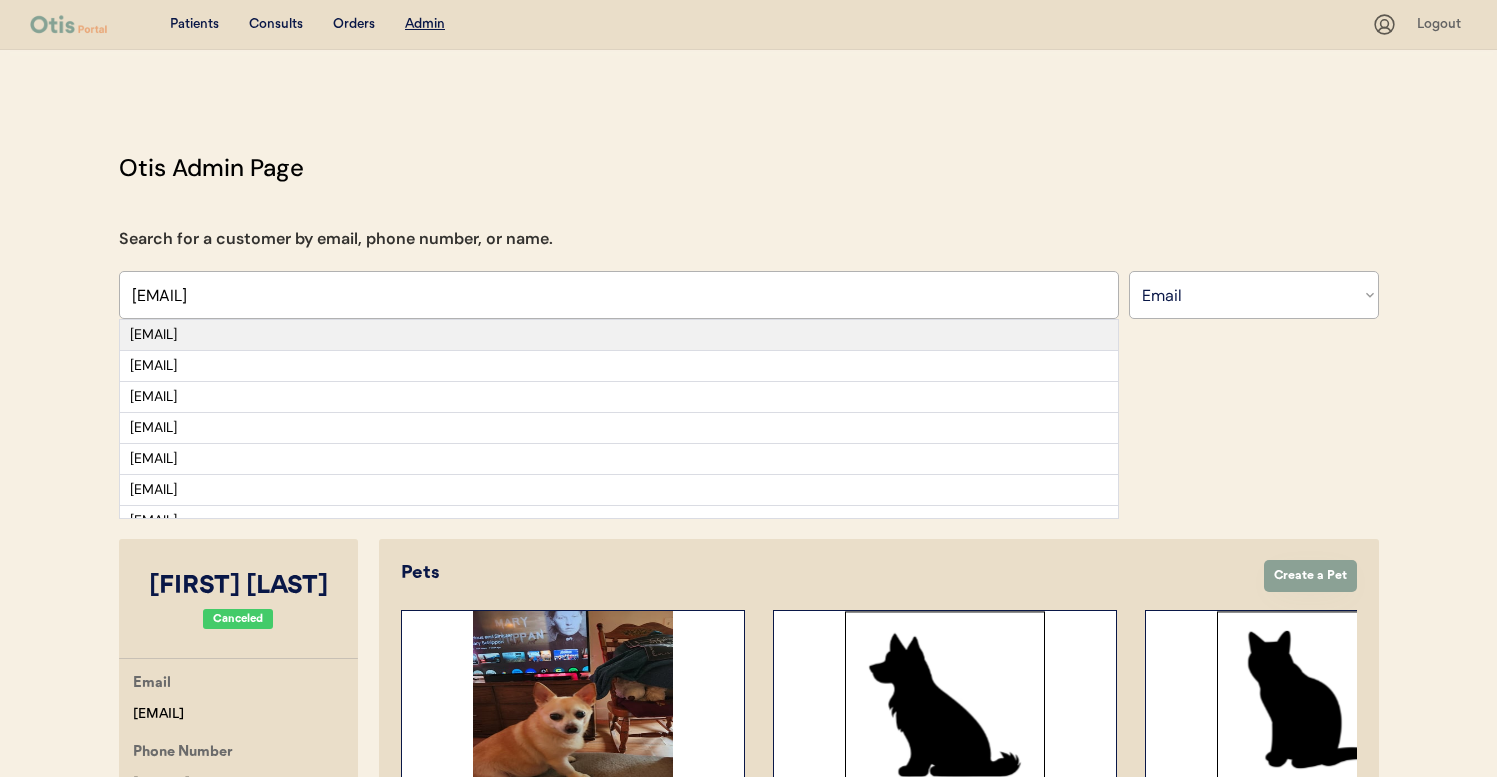 click on "kjb0527@gmail.com" at bounding box center [619, 335] 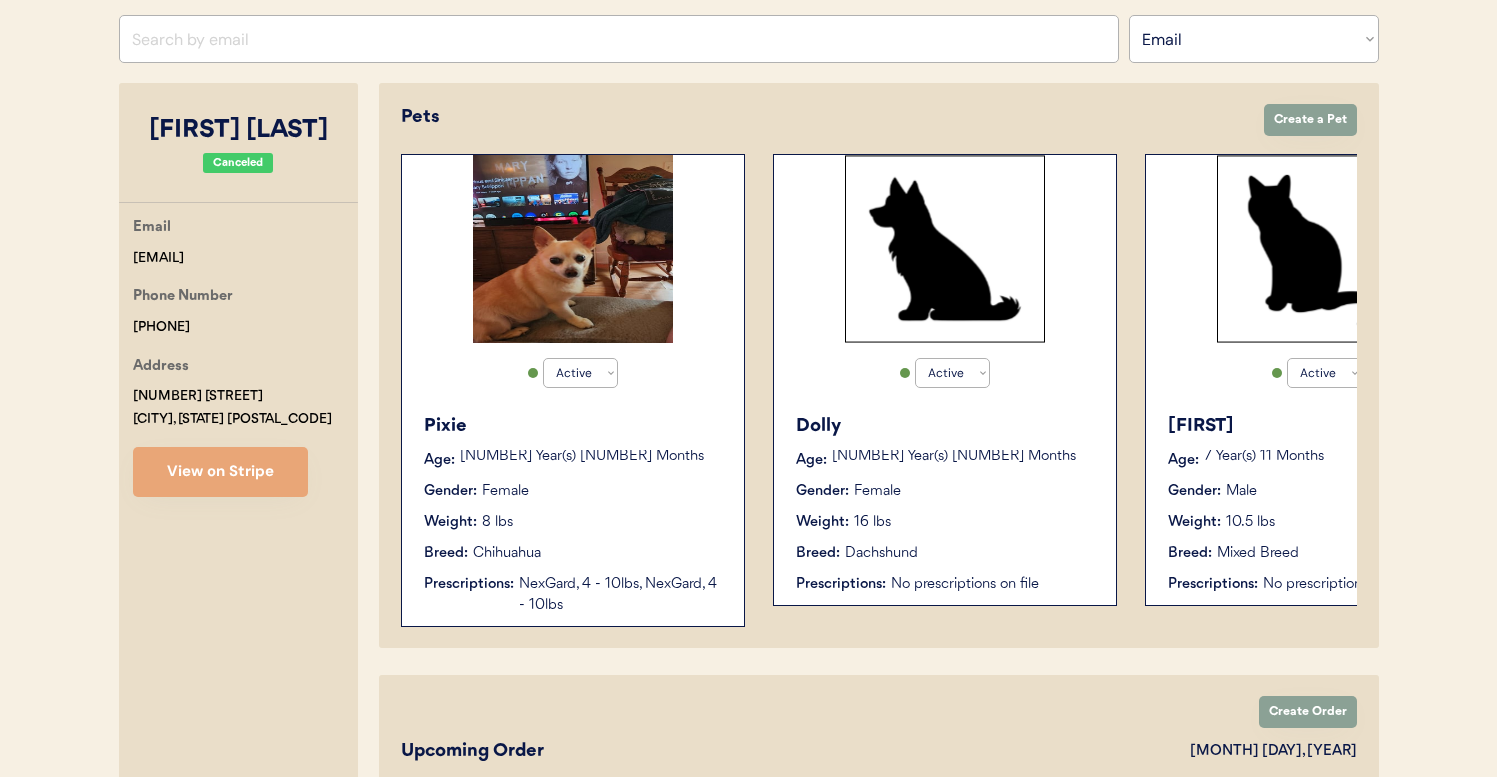 scroll, scrollTop: 272, scrollLeft: 0, axis: vertical 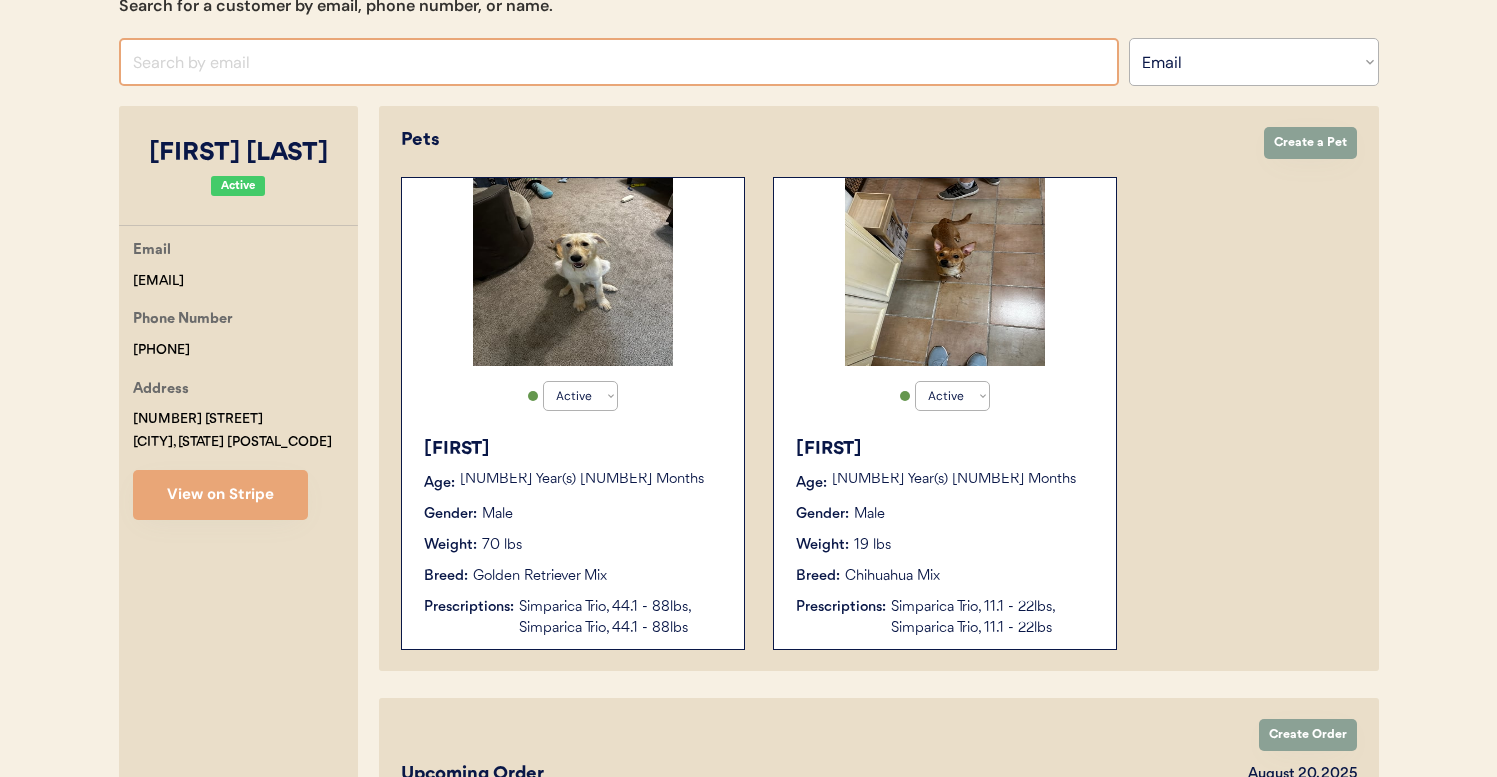 click at bounding box center (619, 62) 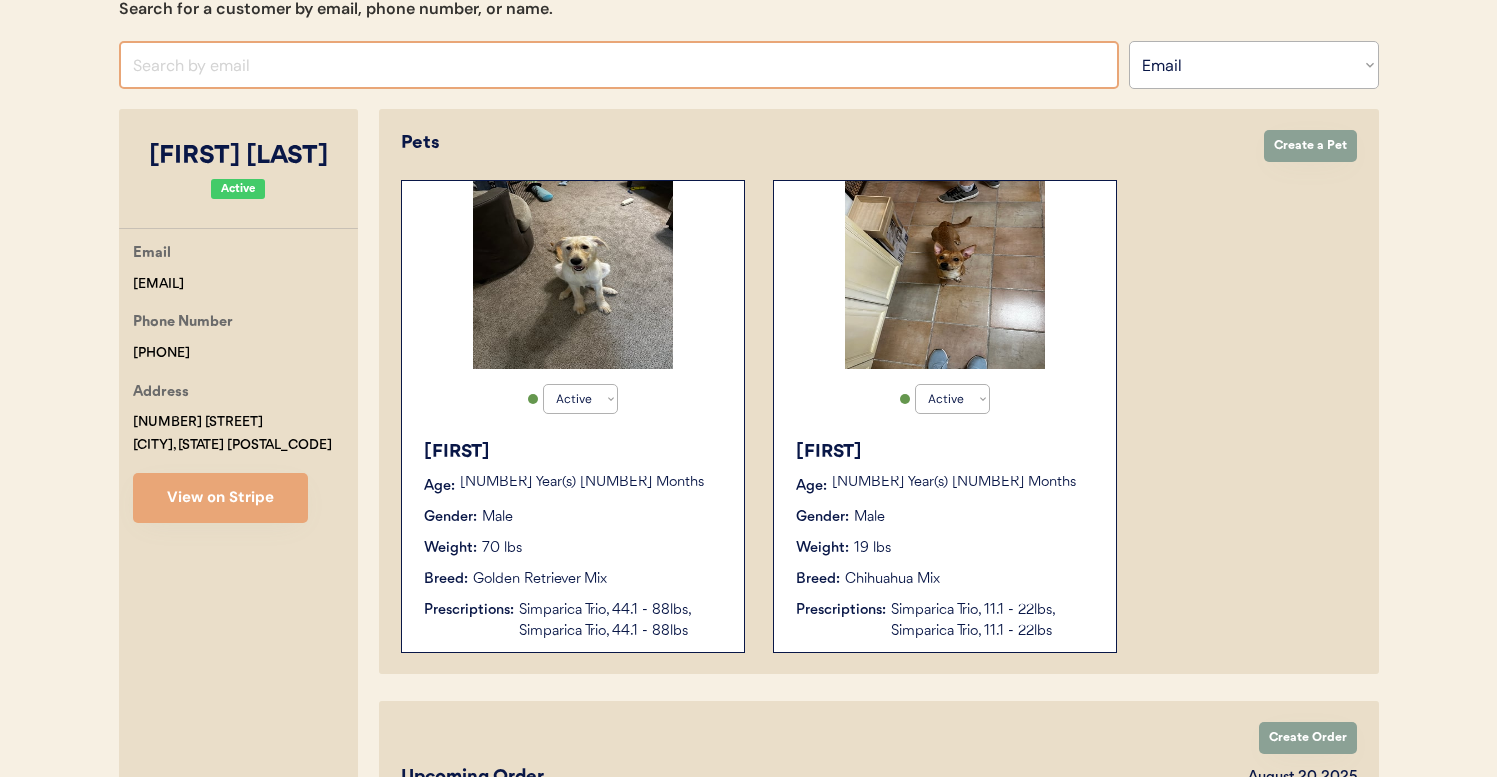paste on "paulcerro@yahoo.com" 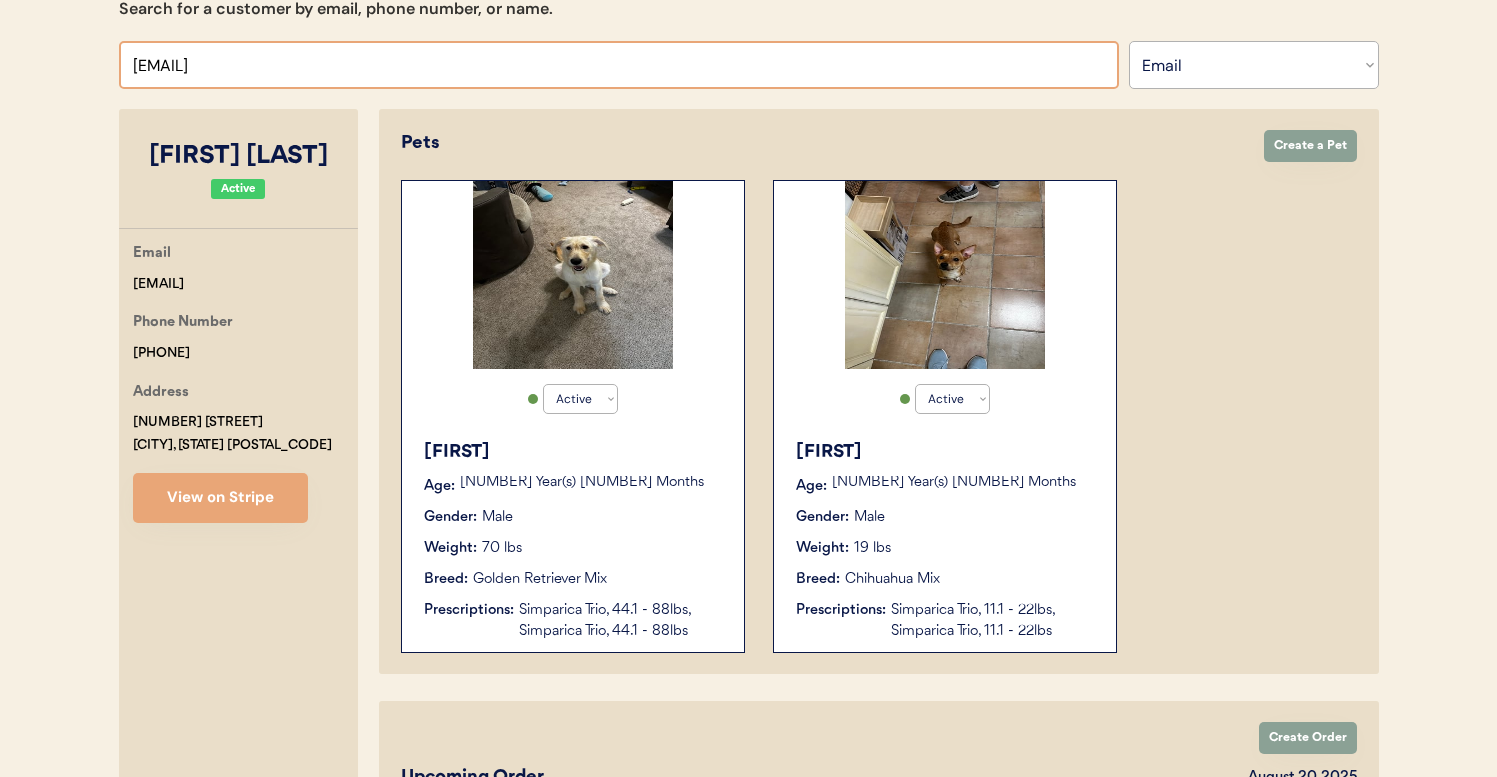 type on "paulcerro@yahoo.com" 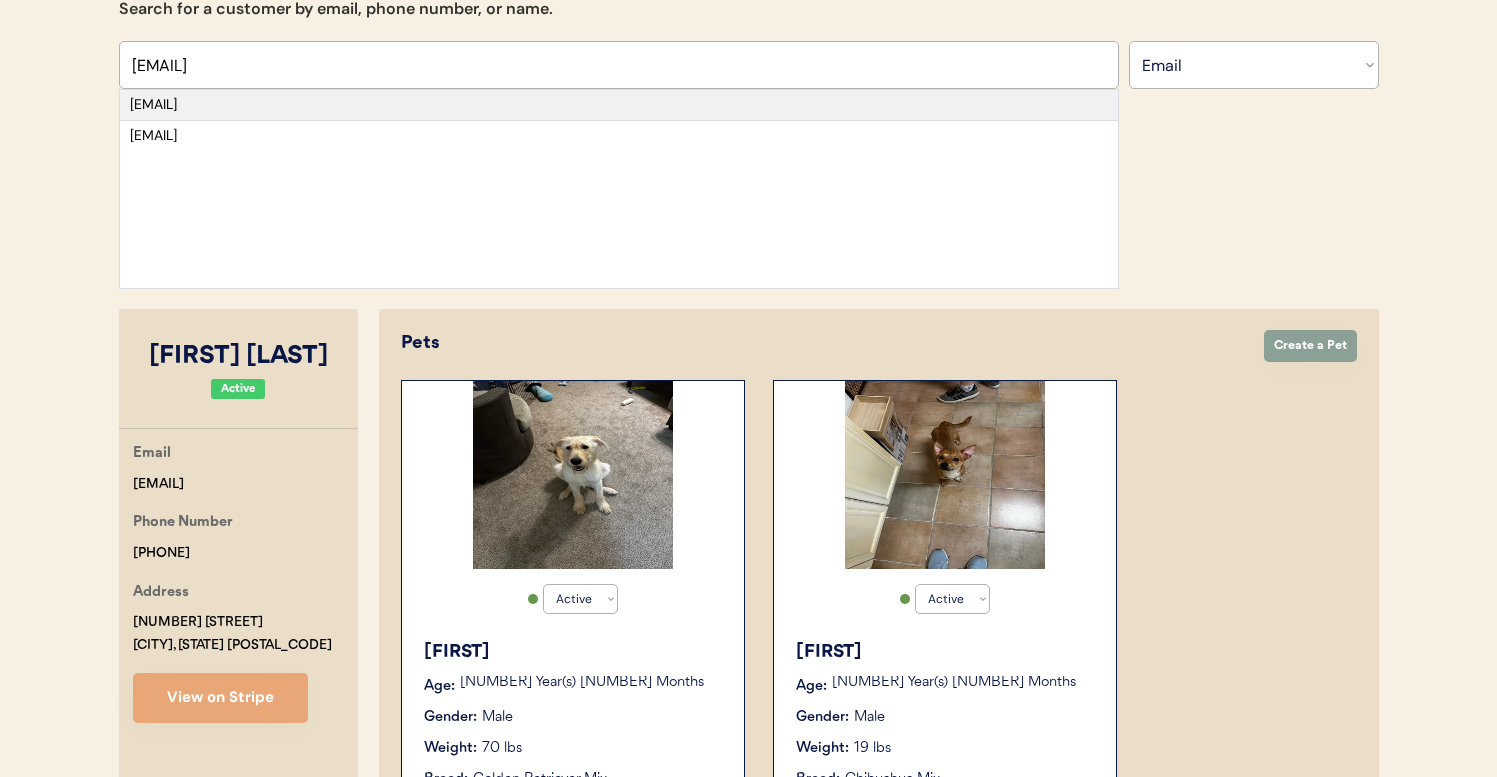 click on "paulcerro@yahoo.com" at bounding box center (619, 105) 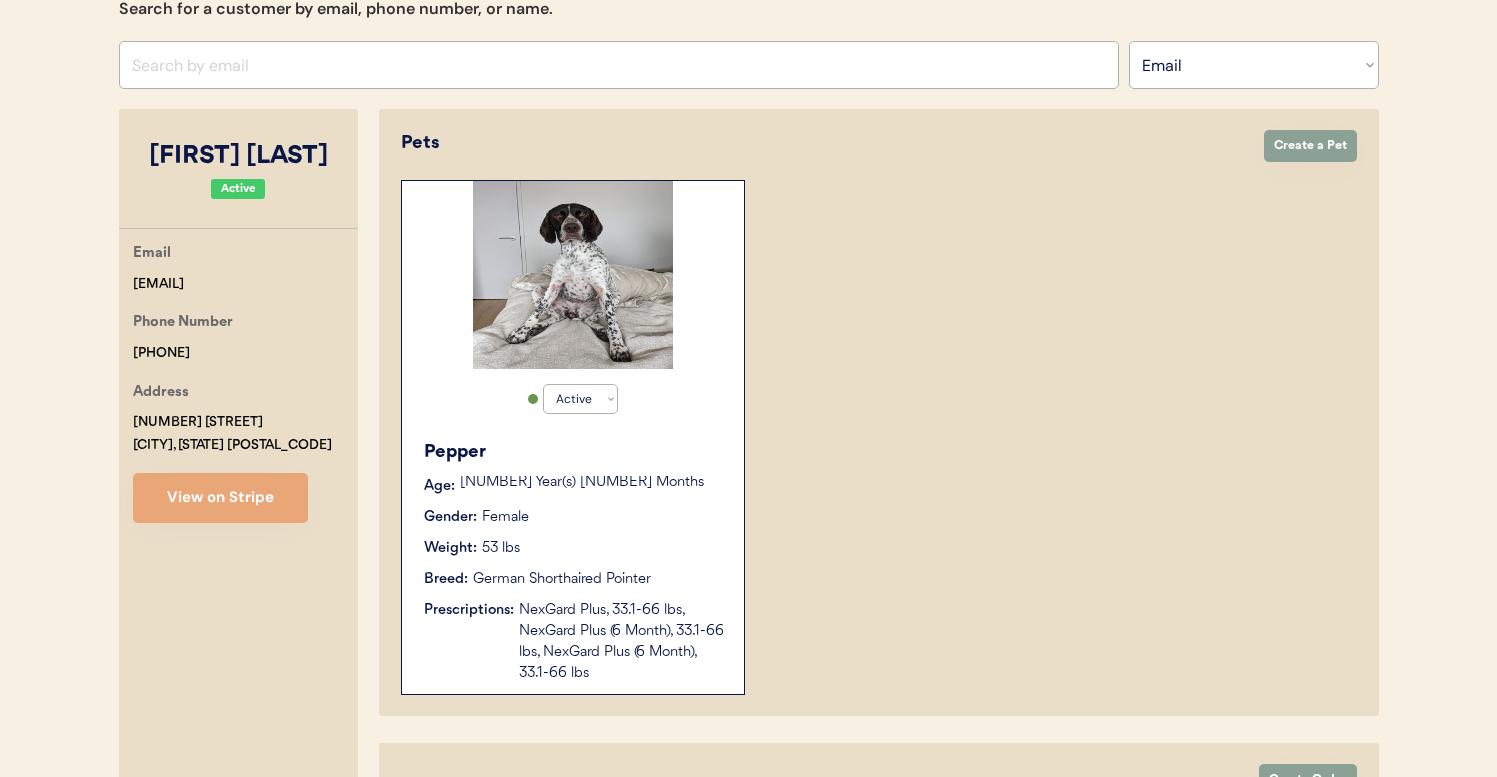 click at bounding box center (619, 65) 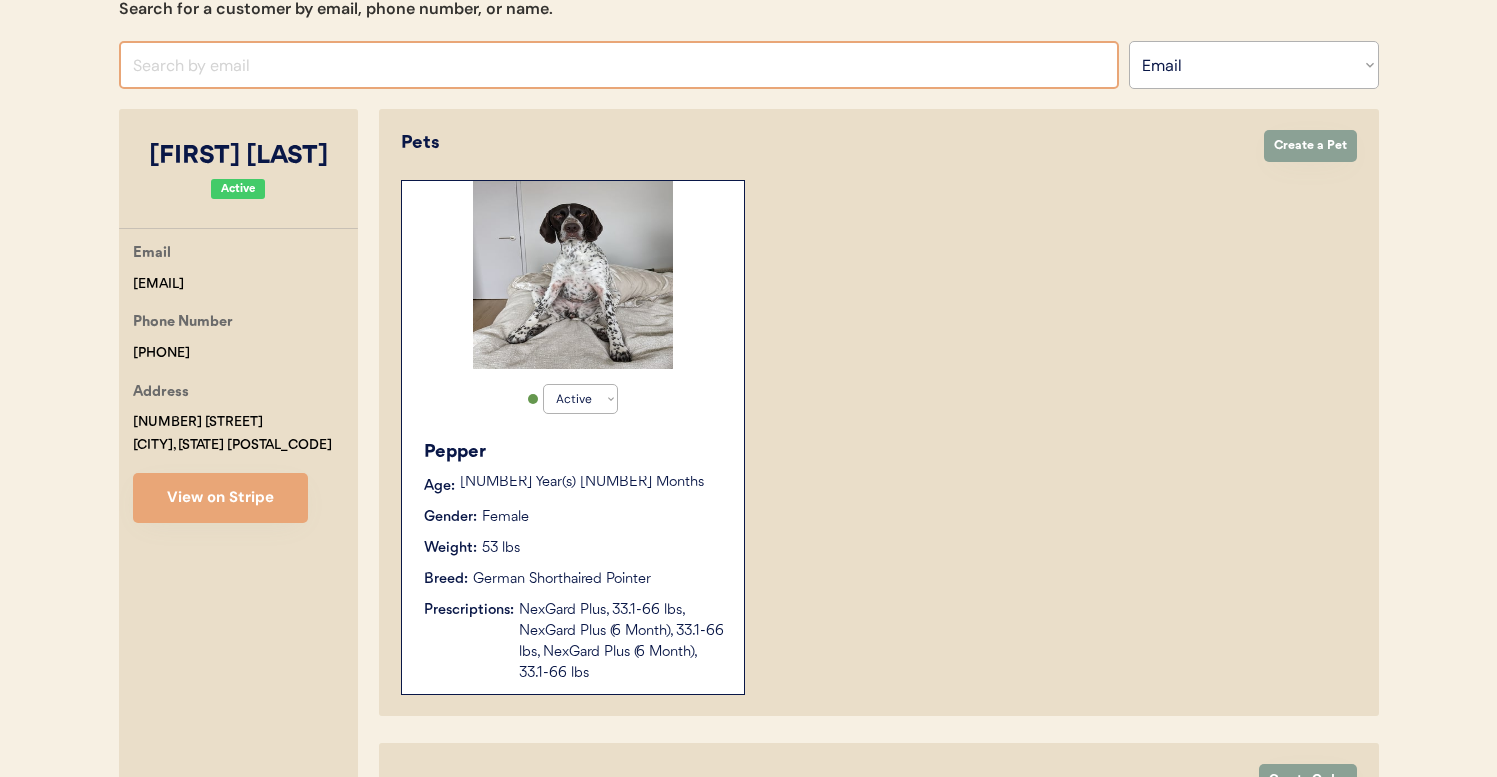 paste on "ejeanporter@gmail.com" 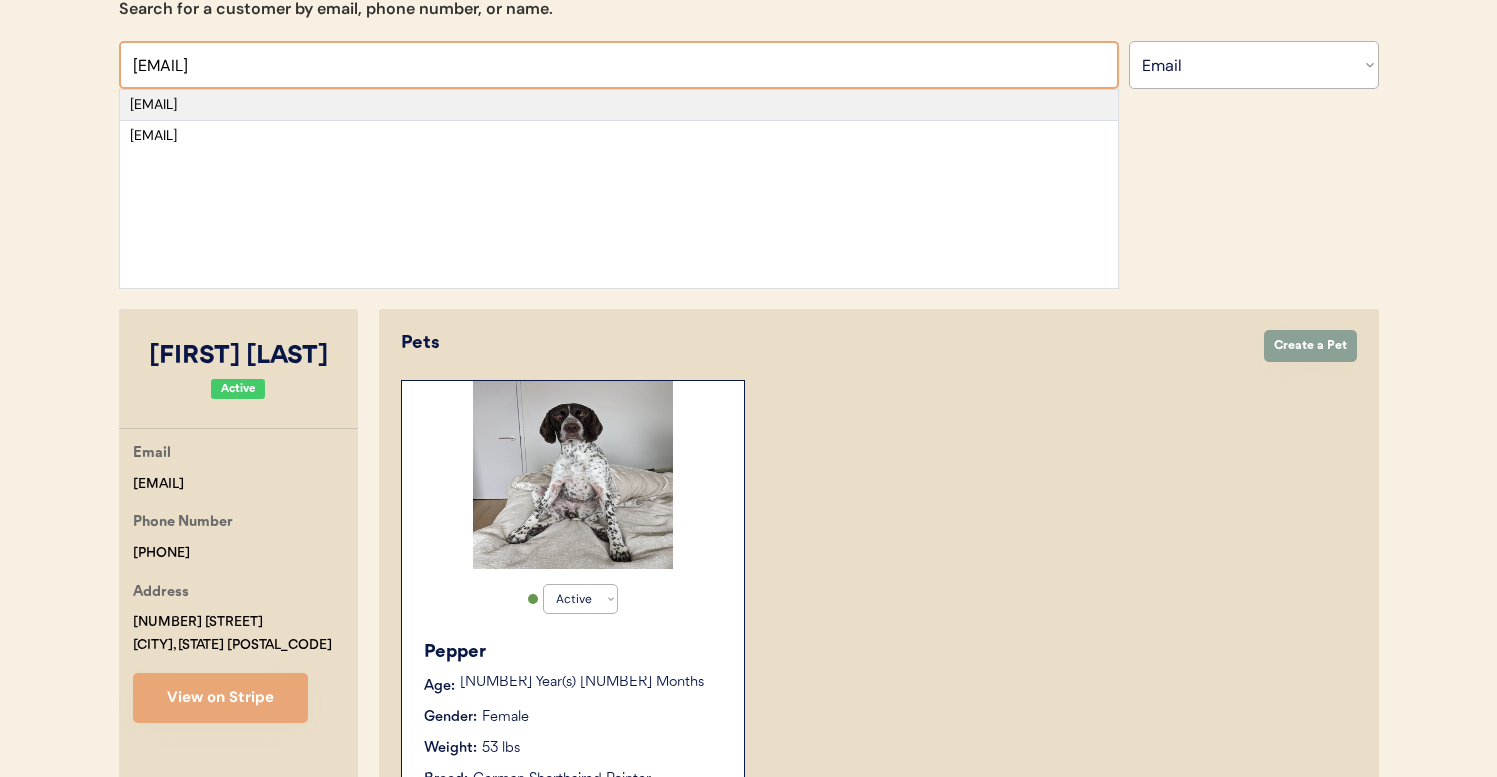 type on "ejeanporter@gmail.com" 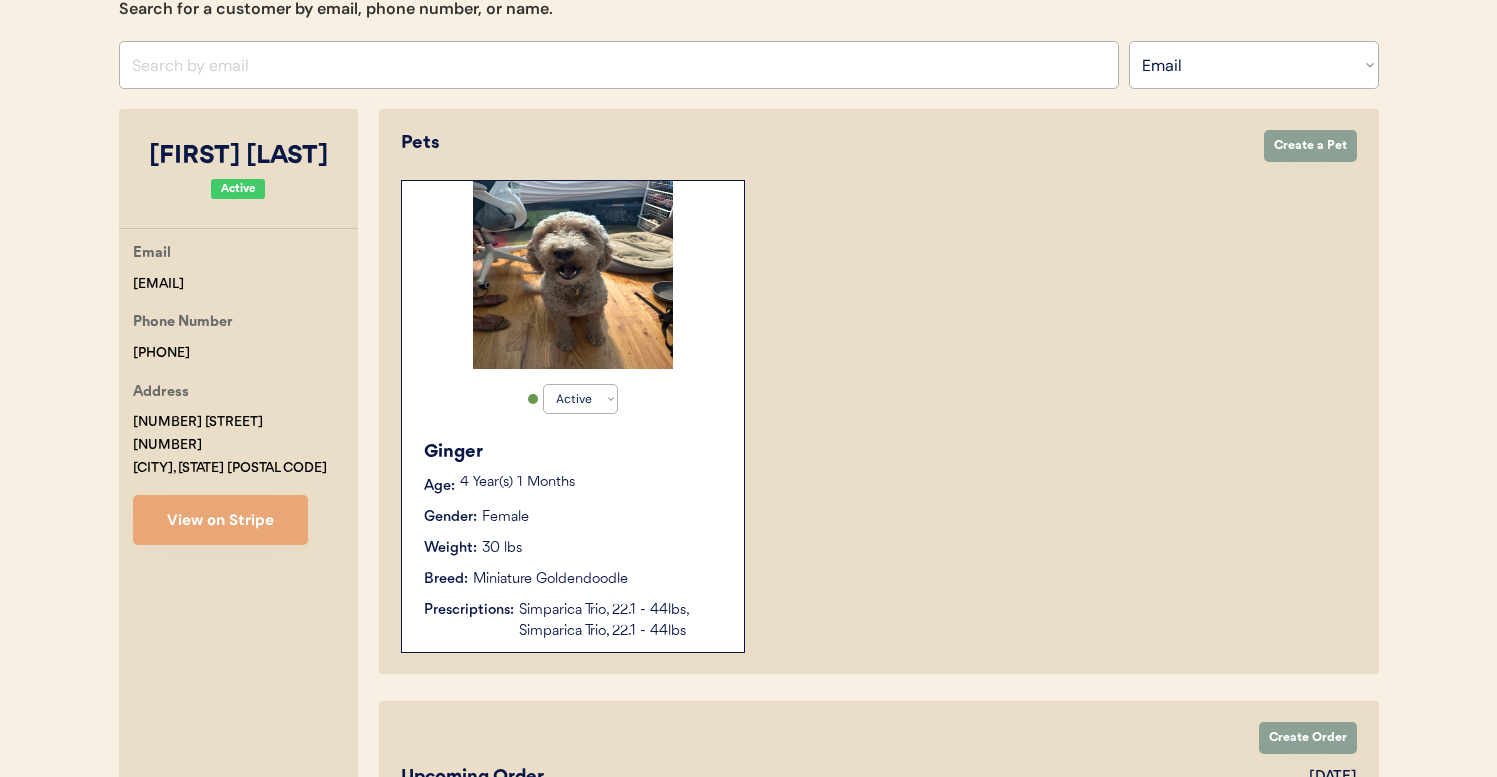click at bounding box center [619, 65] 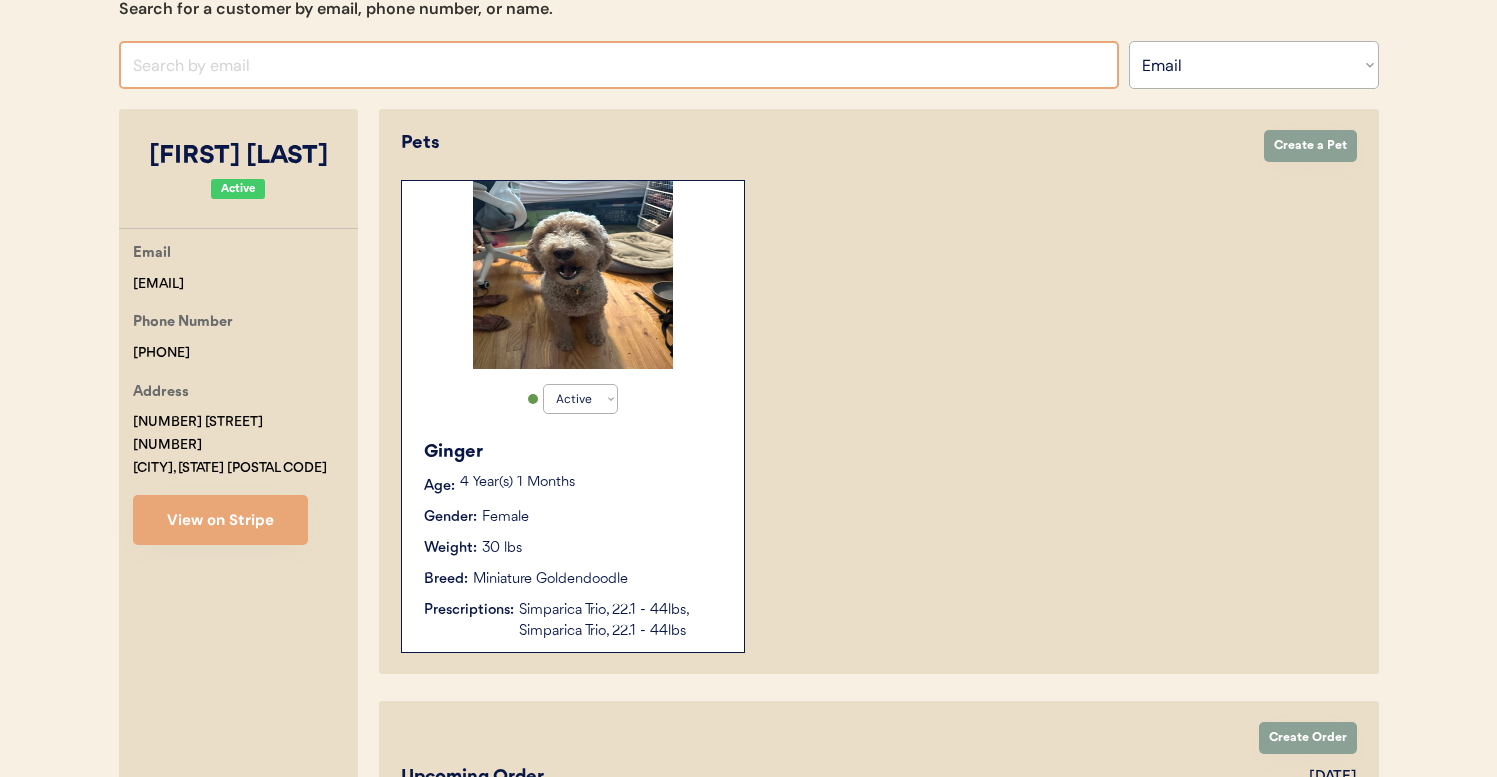 paste on "hmaples@gmail.com" 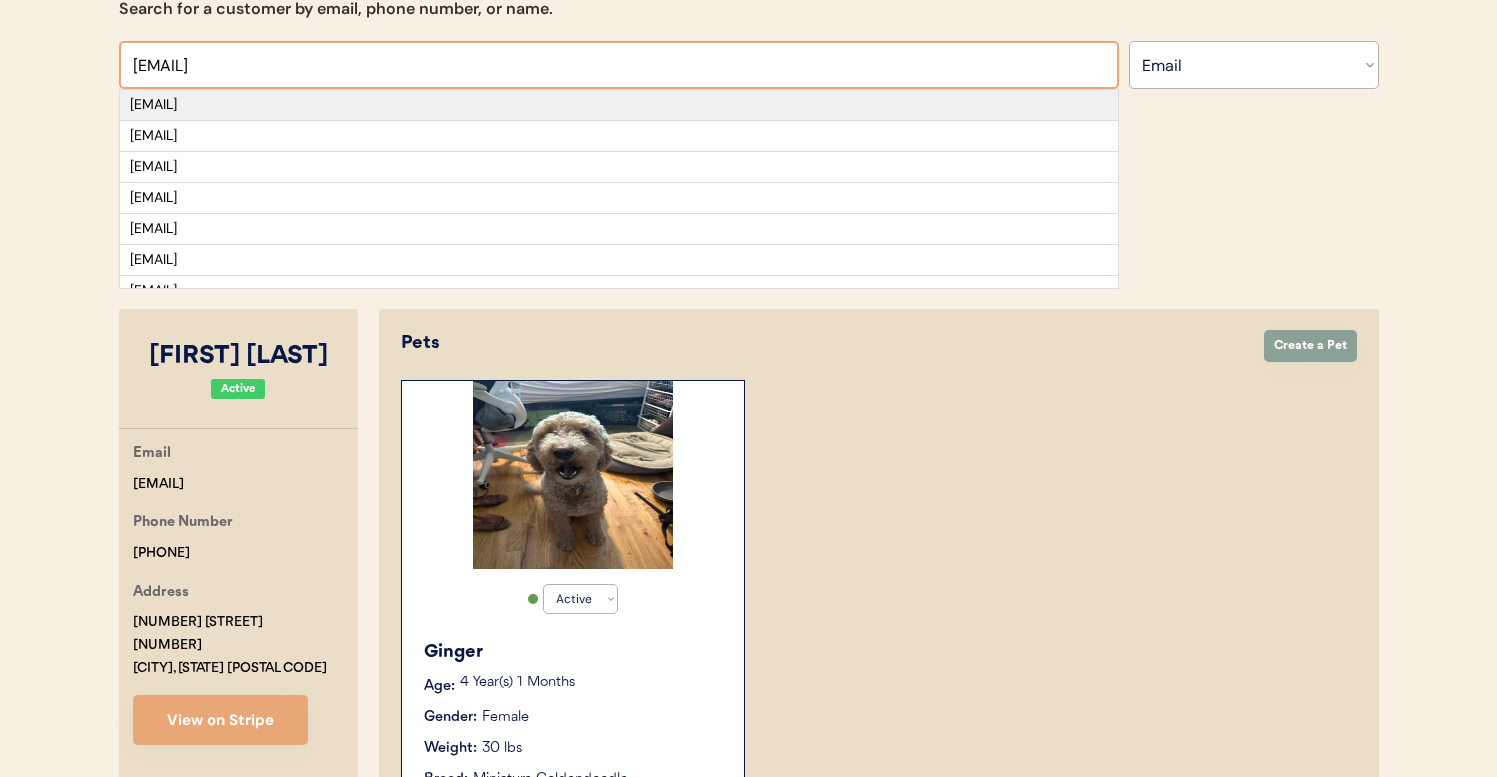 type on "hmaples@gmail.com" 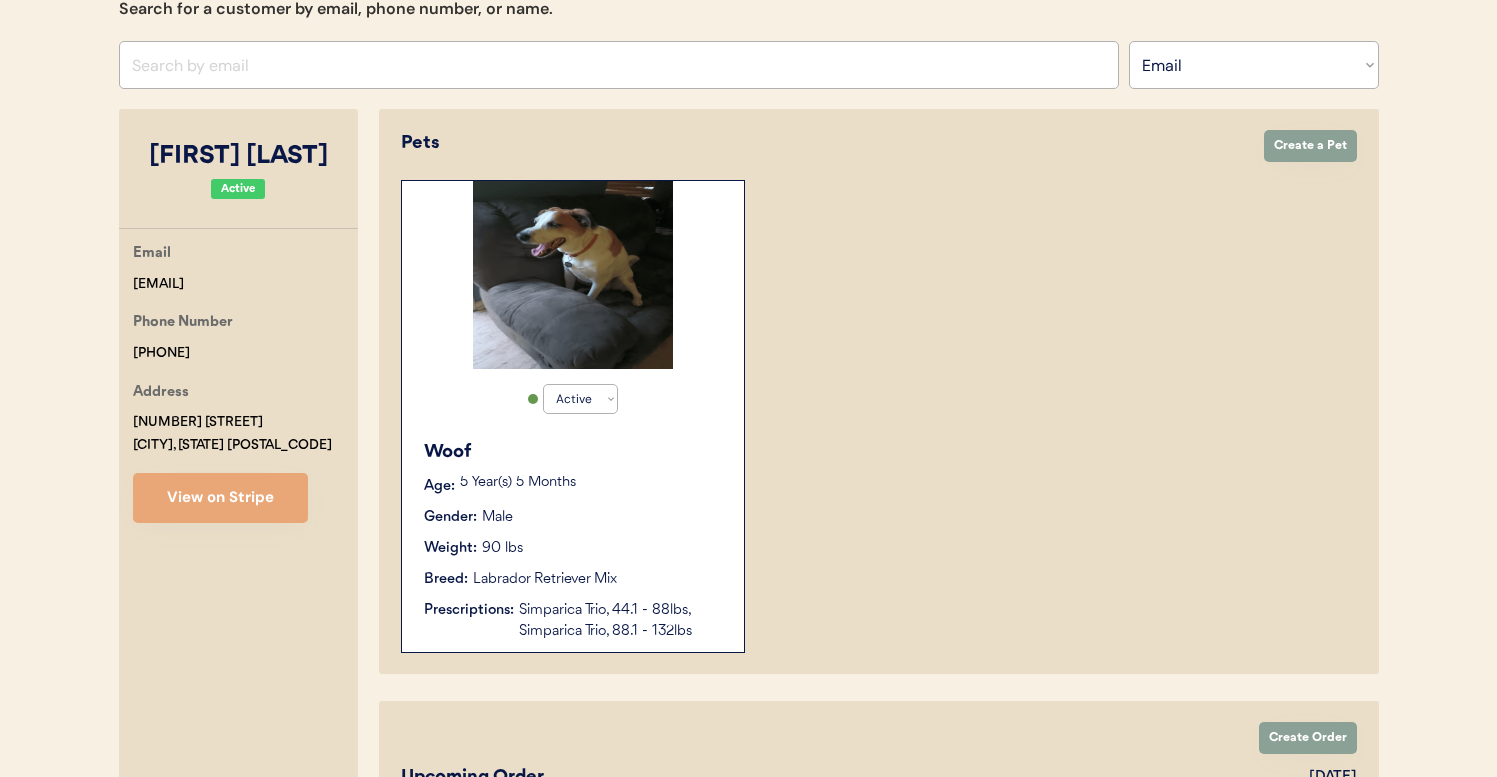 click on "Otis Admin Page Search for a customer by email, phone number, or name. hmaples@gmail.com jchauls@gmail.com my5miracles@gmail.com dmatheus@gmail.com shaeplai@gmail.com 3ricalee@gmail.com amimarieb@gmail.com mich.s.lee@gmail.com stephpcanales@gmail.com mad2hatter@gmail.com mamagbaxley@gmail.com somerbattles@gmail.com cherthomps@gmail.com hairdohayley@gmail.com mahalagates@gmail.com mearle23@gmail.com cmhill4@gmail.com jeff.r.temple1@gmail.com sheilahallr@gmail.com a2cutehall@gmail.com yvettehall13@gmail.com sashjthomas@gmail.com kaleighmarieb1@gmail.com Search By Name Email Phone Number Hana Maples Active Email hmaples@gmail.com Phone Number +12568564936 Address 1703 Edwards Avenue
Muscle Shoals, AL 35661 View on Stripe Pets Create Order Create a Pet Active Active Inactive Woof Age:
5 Year(s) 5 Months
Gender: Male Weight: 90 lbs Breed: Labrador Retriever Mix Prescriptions: Simparica Trio, 44.1 - 88lbs, Simparica Trio, 88.1 - 132lbs Active Active Inactive Kenny Age:" 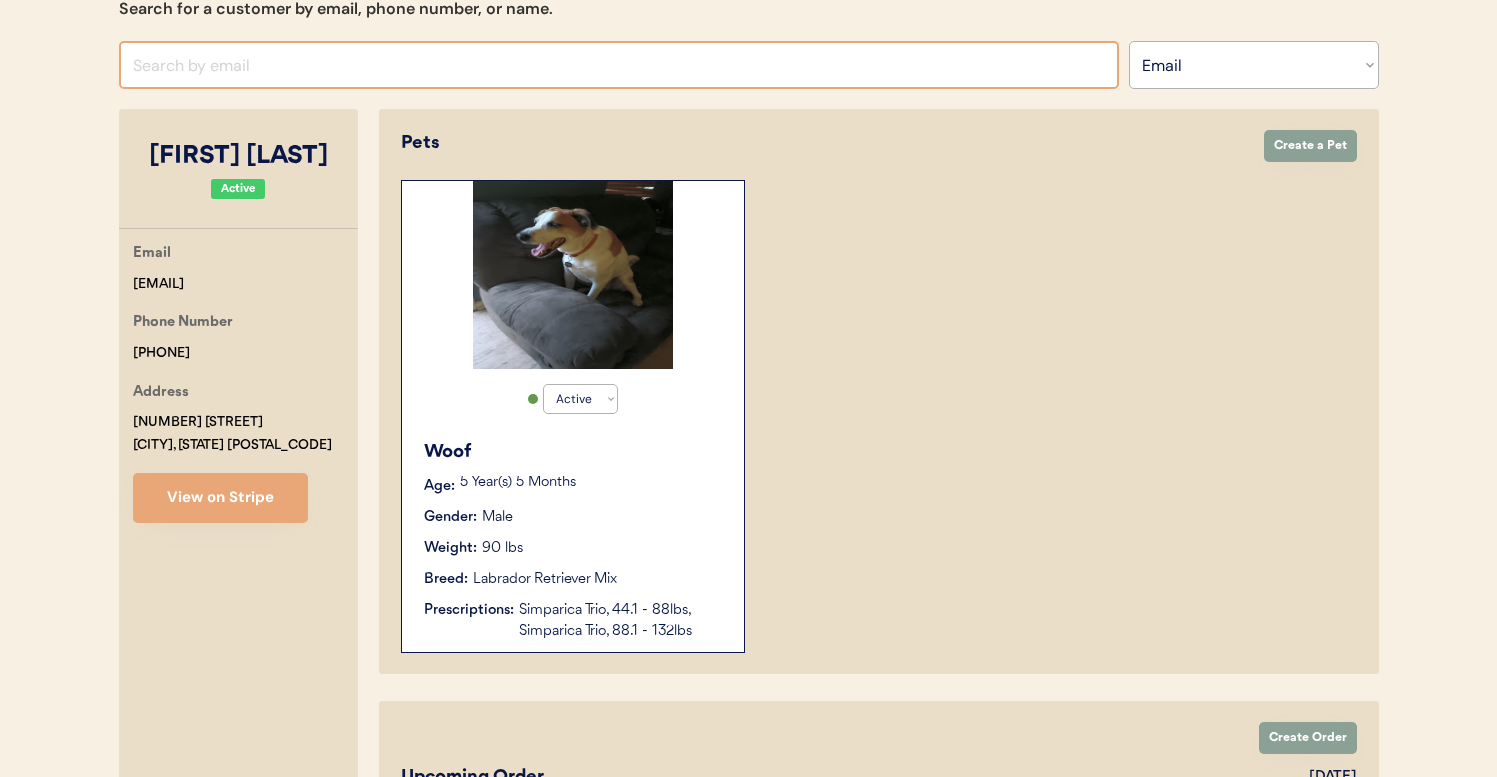 click at bounding box center [619, 65] 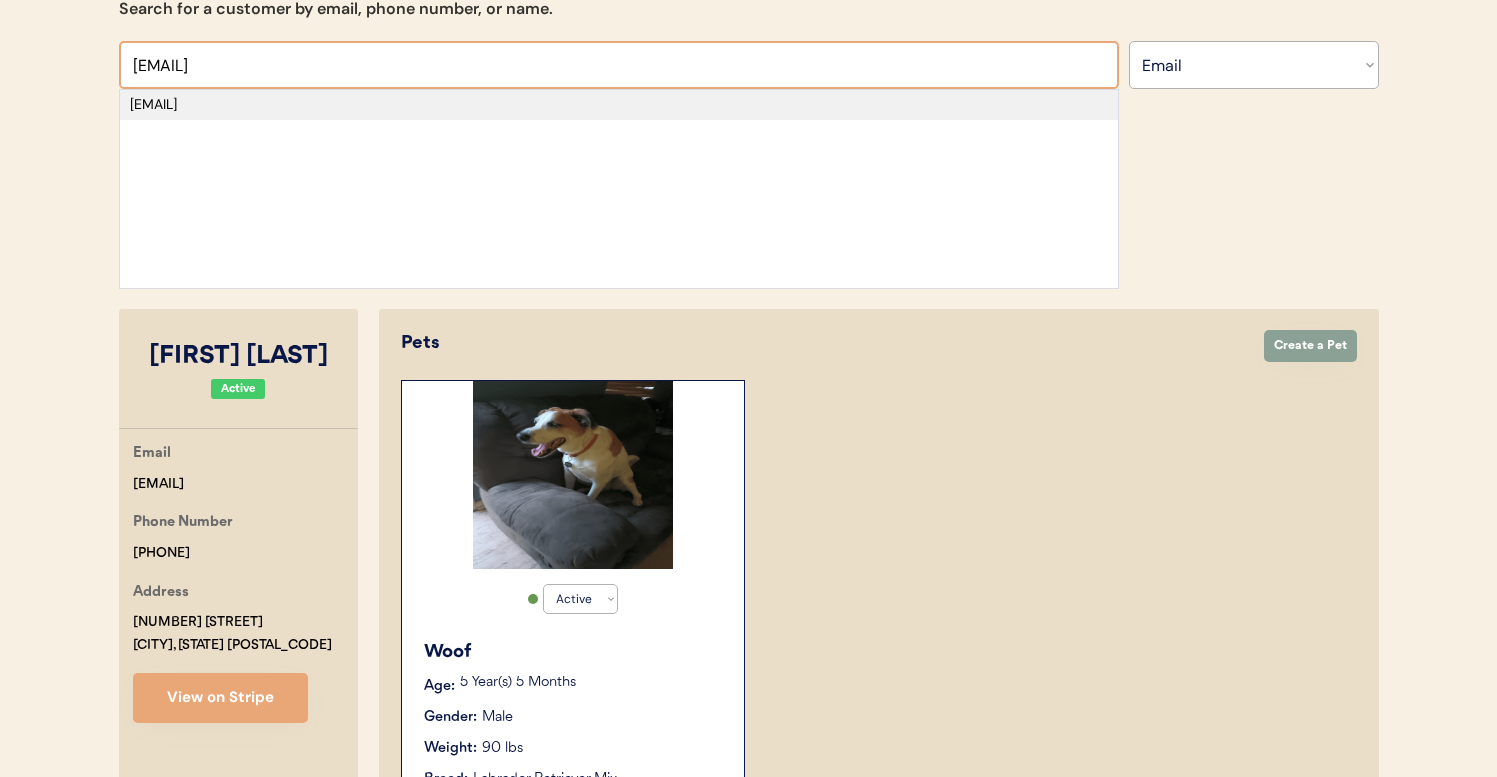 type on "kourtney.j.olsen@gmail.com" 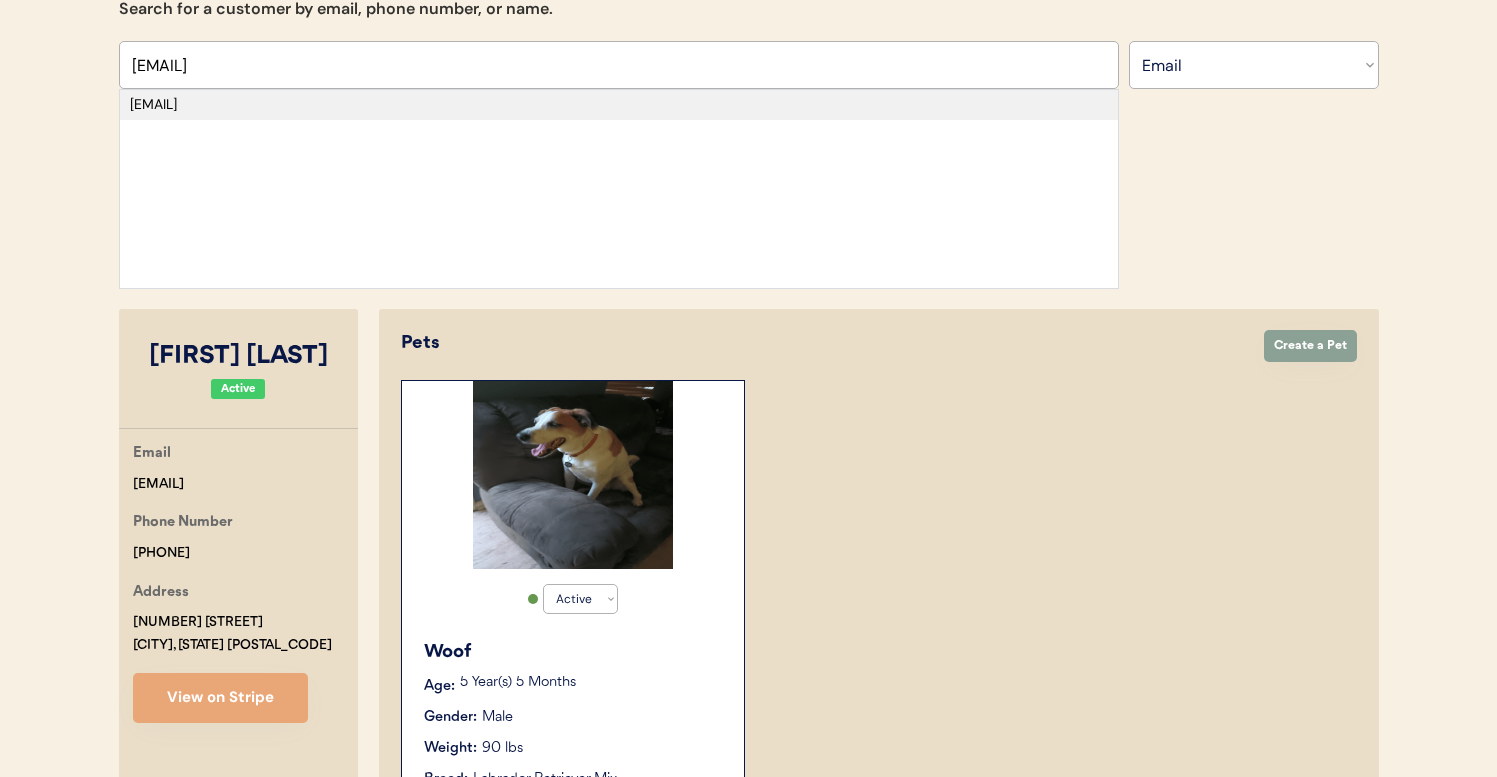 click on "kourtney.j.olsen@gmail.com" at bounding box center [619, 105] 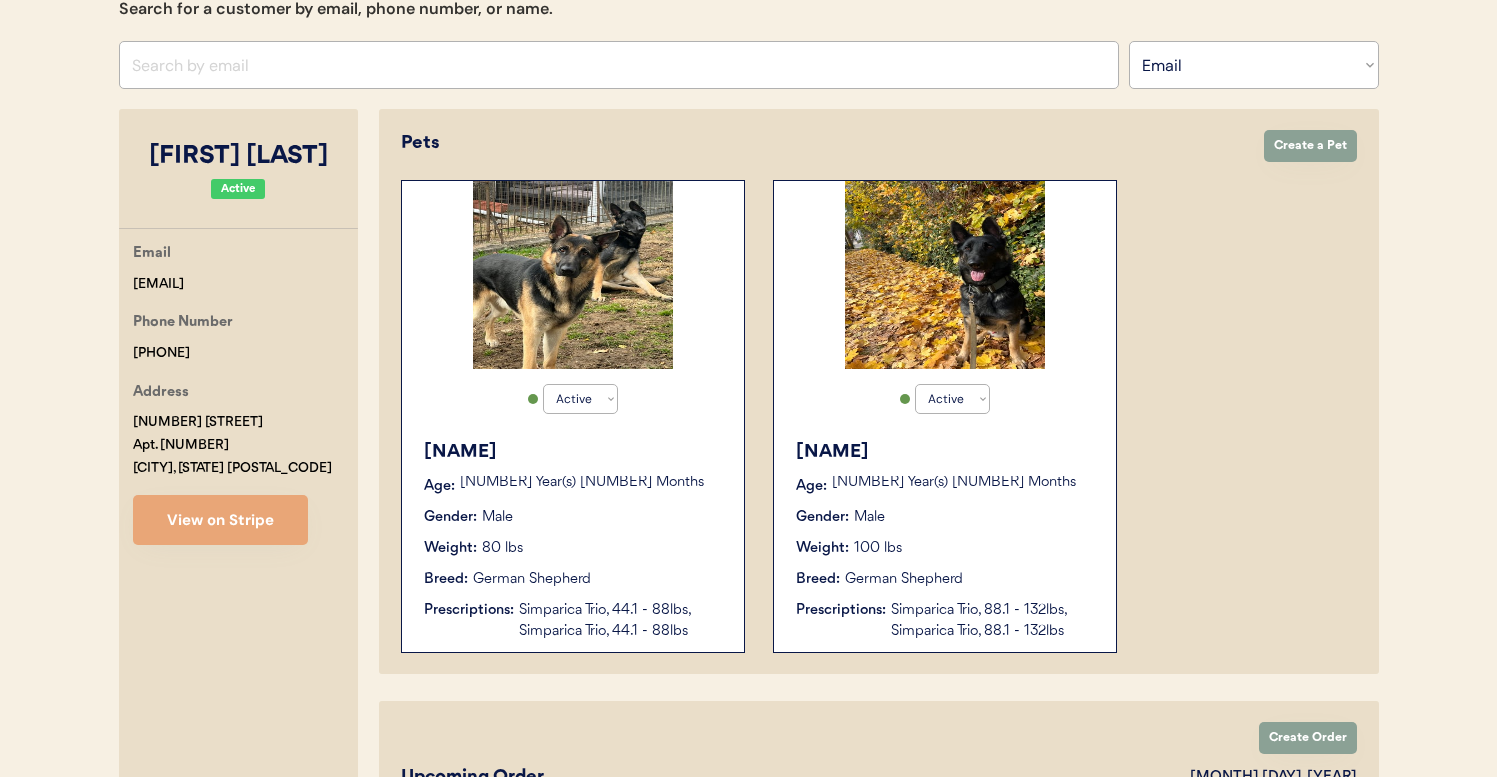 click on "Otis Admin Page Search for a customer by email, phone number, or name. kourtney.j.olsen@gmail.com jchauls@gmail.com my5miracles@gmail.com dmatheus@gmail.com shaeplai@gmail.com 3ricalee@gmail.com amimarieb@gmail.com mich.s.lee@gmail.com stephpcanales@gmail.com mad2hatter@gmail.com mamagbaxley@gmail.com somerbattles@gmail.com cherthomps@gmail.com hairdohayley@gmail.com mahalagates@gmail.com mearle23@gmail.com cmhill4@gmail.com jeff.r.temple1@gmail.com sheilahallr@gmail.com a2cutehall@gmail.com yvettehall13@gmail.com sashjthomas@gmail.com kaleighmarieb1@gmail.com Search By Name Email Phone Number Kourtney Olsen Active Email kourtney.j.olsen@gmail.com Phone Number +13023990813 Address 163 Sumac Street
Apt. 1 Philadelphia, PA 19128 View on Stripe Pets Create Order Create a Pet Active Active Inactive Mads Age:
2 Year(s) 11 Months
Gender: Male Weight: 80 lbs Breed: German Shepherd Prescriptions: Simparica Trio, 44.1 - 88lbs, Simparica Trio, 44.1 - 88lbs Active Active Inactive Viggo Age:" 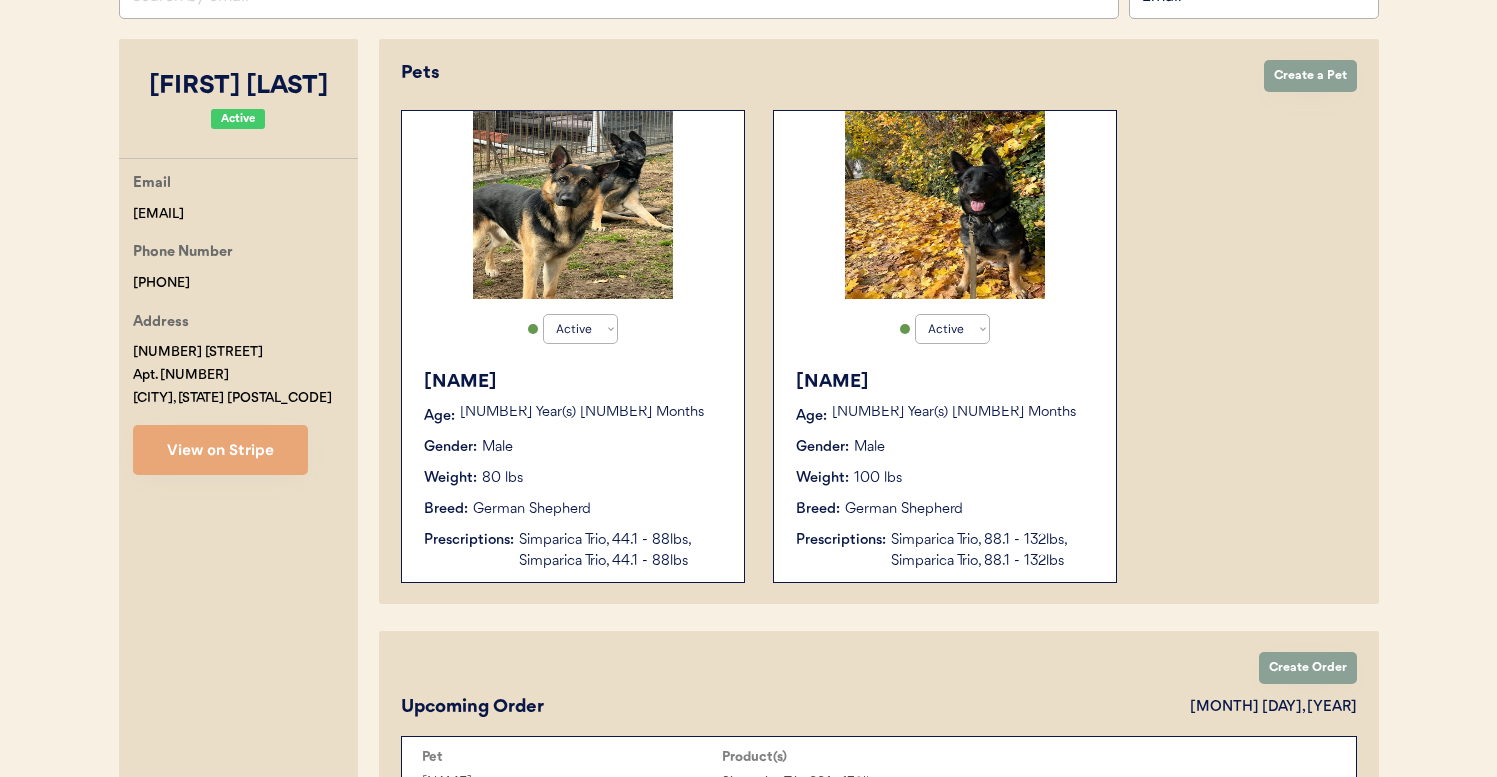 click on "Otis Admin Page Search for a customer by email, phone number, or name. kourtney.j.olsen@gmail.com jchauls@gmail.com my5miracles@gmail.com dmatheus@gmail.com shaeplai@gmail.com 3ricalee@gmail.com amimarieb@gmail.com mich.s.lee@gmail.com stephpcanales@gmail.com mad2hatter@gmail.com mamagbaxley@gmail.com somerbattles@gmail.com cherthomps@gmail.com hairdohayley@gmail.com mahalagates@gmail.com mearle23@gmail.com cmhill4@gmail.com jeff.r.temple1@gmail.com sheilahallr@gmail.com a2cutehall@gmail.com yvettehall13@gmail.com sashjthomas@gmail.com kaleighmarieb1@gmail.com Search By Name Email Phone Number Kourtney Olsen Active Email kourtney.j.olsen@gmail.com Phone Number +13023990813 Address 163 Sumac Street
Apt. 1 Philadelphia, PA 19128 View on Stripe Pets Create Order Create a Pet Active Active Inactive Mads Age:
2 Year(s) 11 Months
Gender: Male Weight: 80 lbs Breed: German Shepherd Prescriptions: Simparica Trio, 44.1 - 88lbs, Simparica Trio, 44.1 - 88lbs Active Active Inactive Viggo Age:" 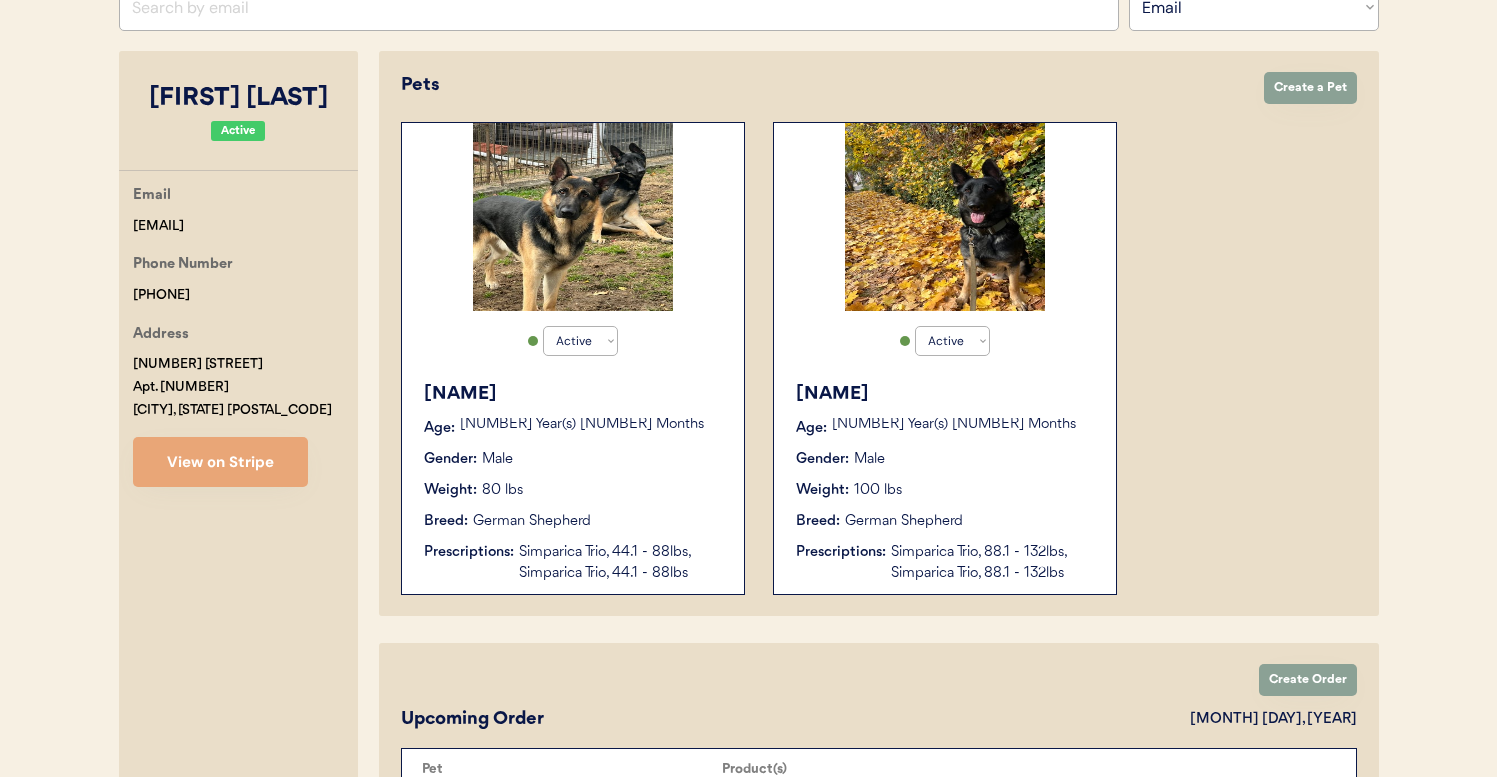 scroll, scrollTop: 280, scrollLeft: 0, axis: vertical 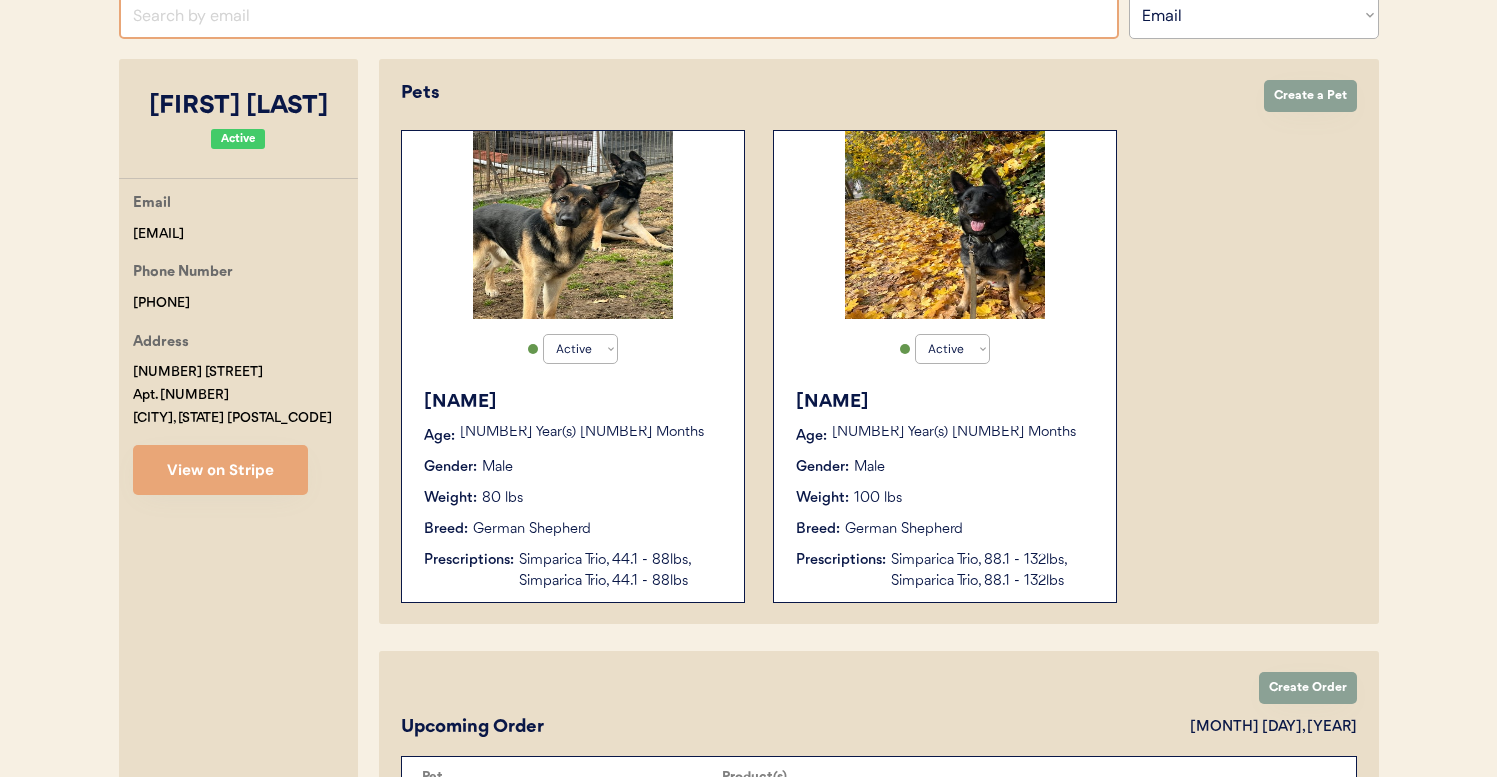 click at bounding box center [619, 15] 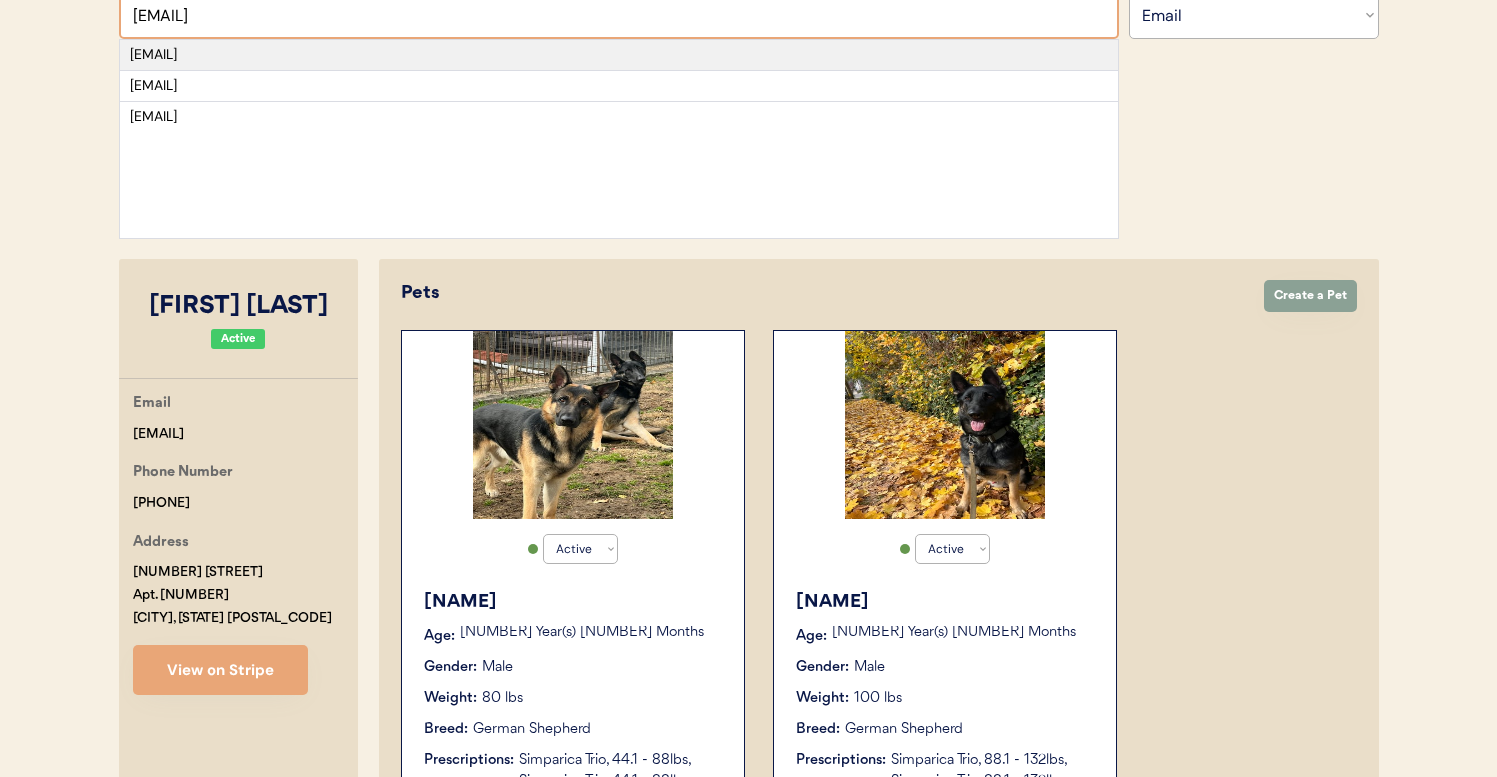 type on "brandey023@yahoo.com" 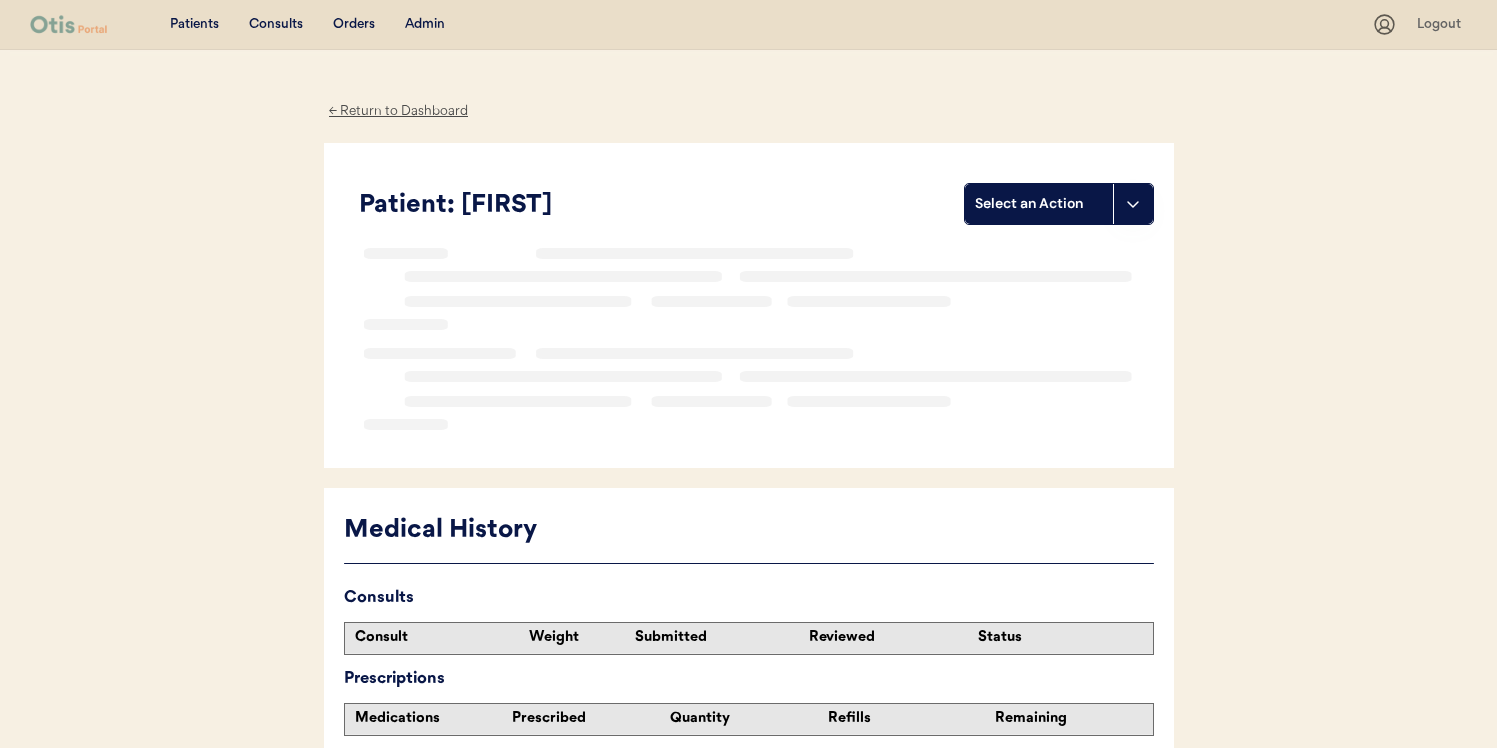 scroll, scrollTop: 0, scrollLeft: 0, axis: both 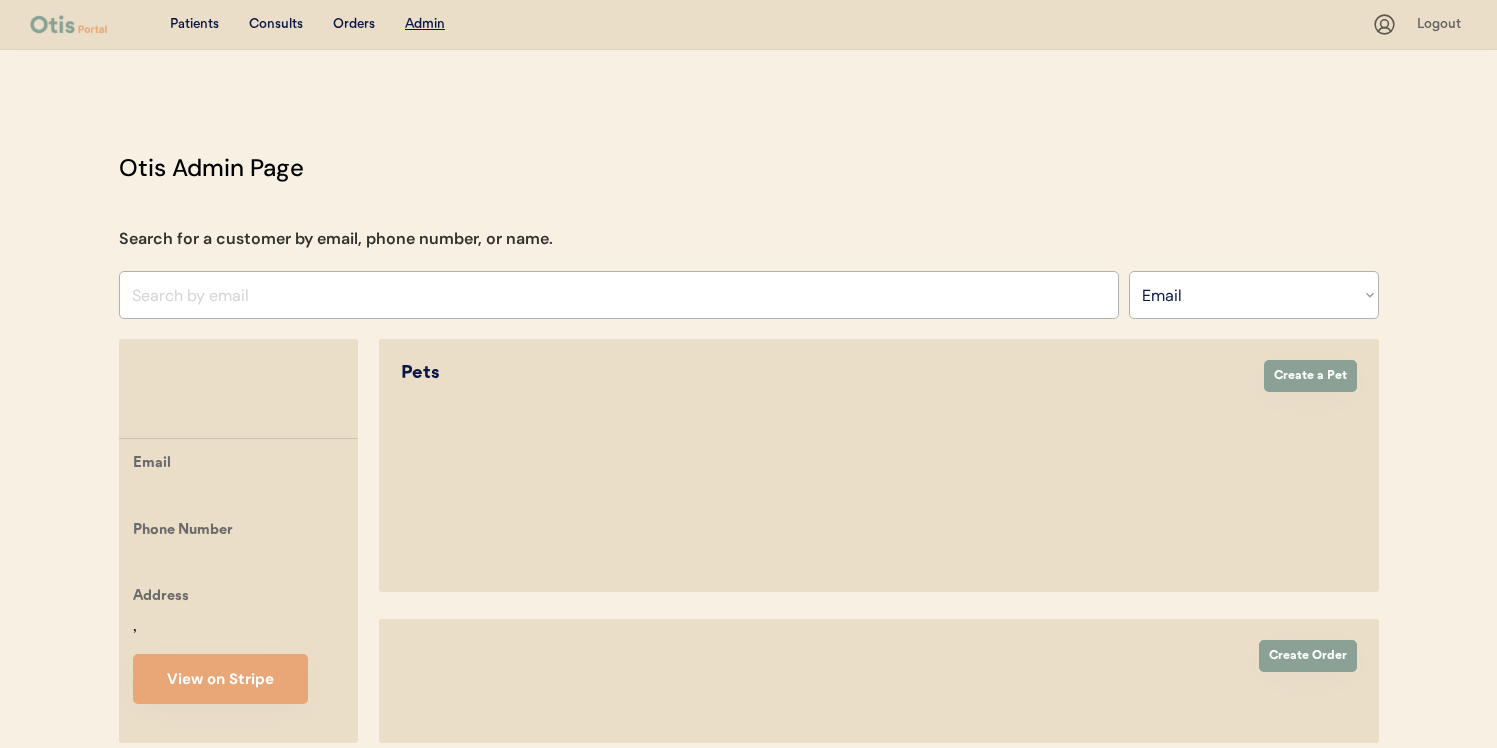 select on ""Email"" 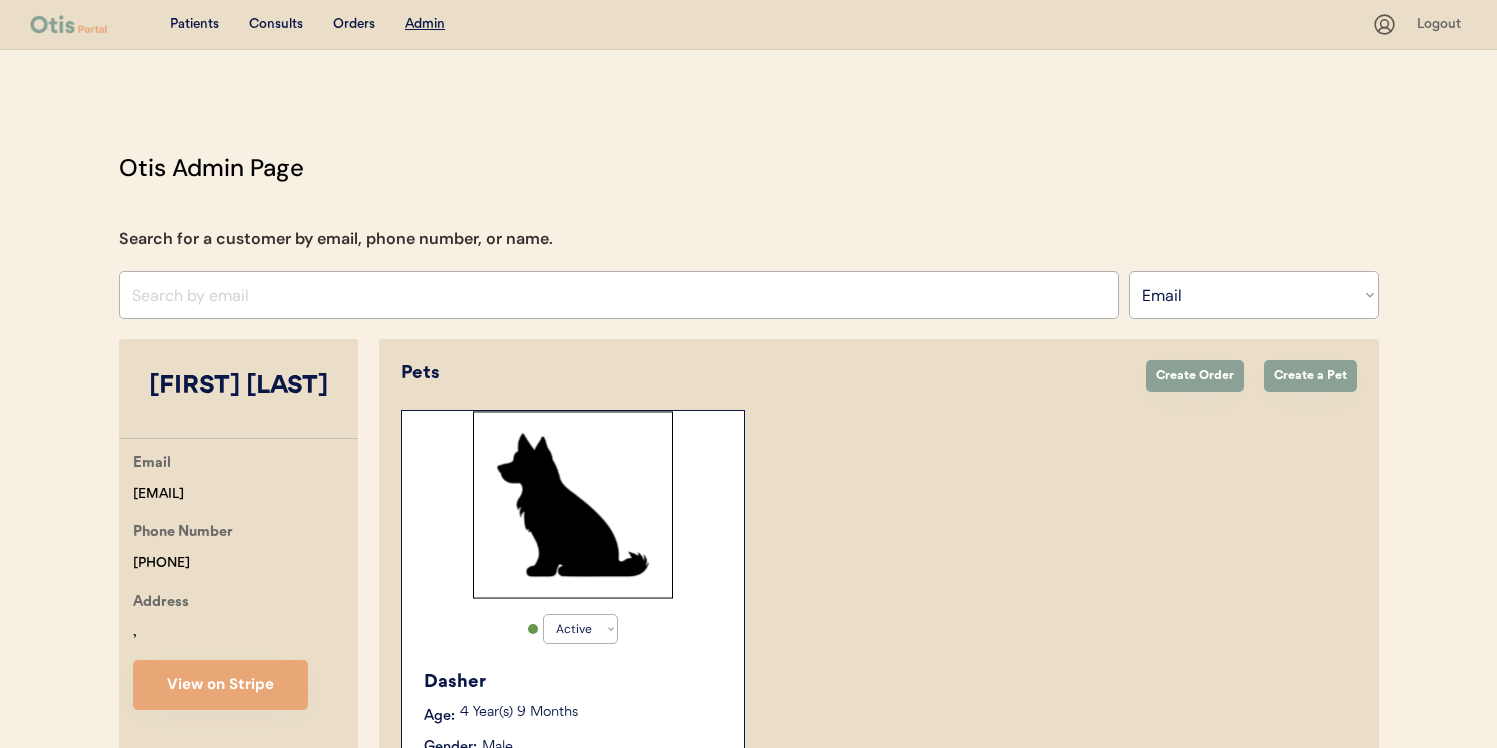 scroll, scrollTop: 0, scrollLeft: 0, axis: both 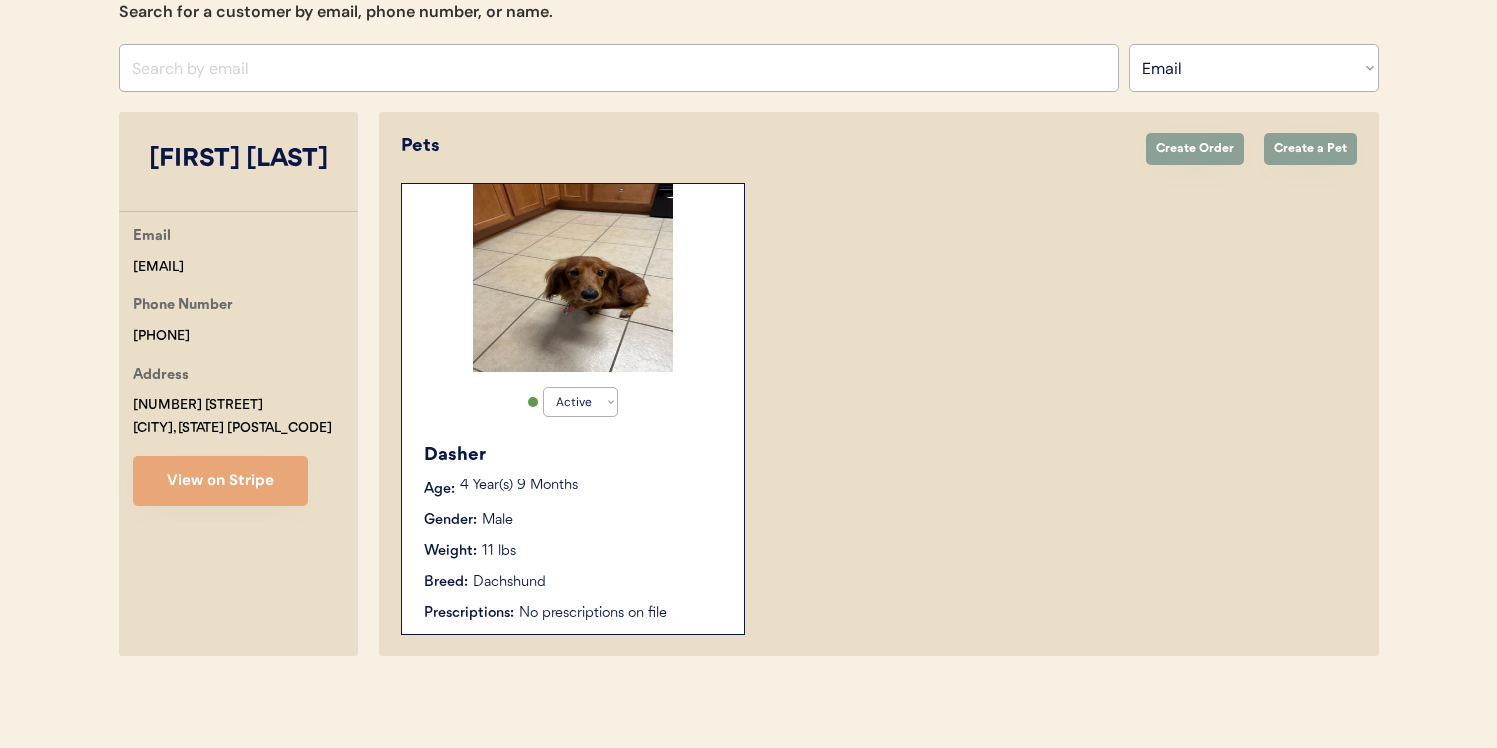 click on "Dasher Age:
[AGE]
Gender: Male Weight: 11 lbs Breed: Dachshund Prescriptions: No prescriptions on file" at bounding box center (573, 533) 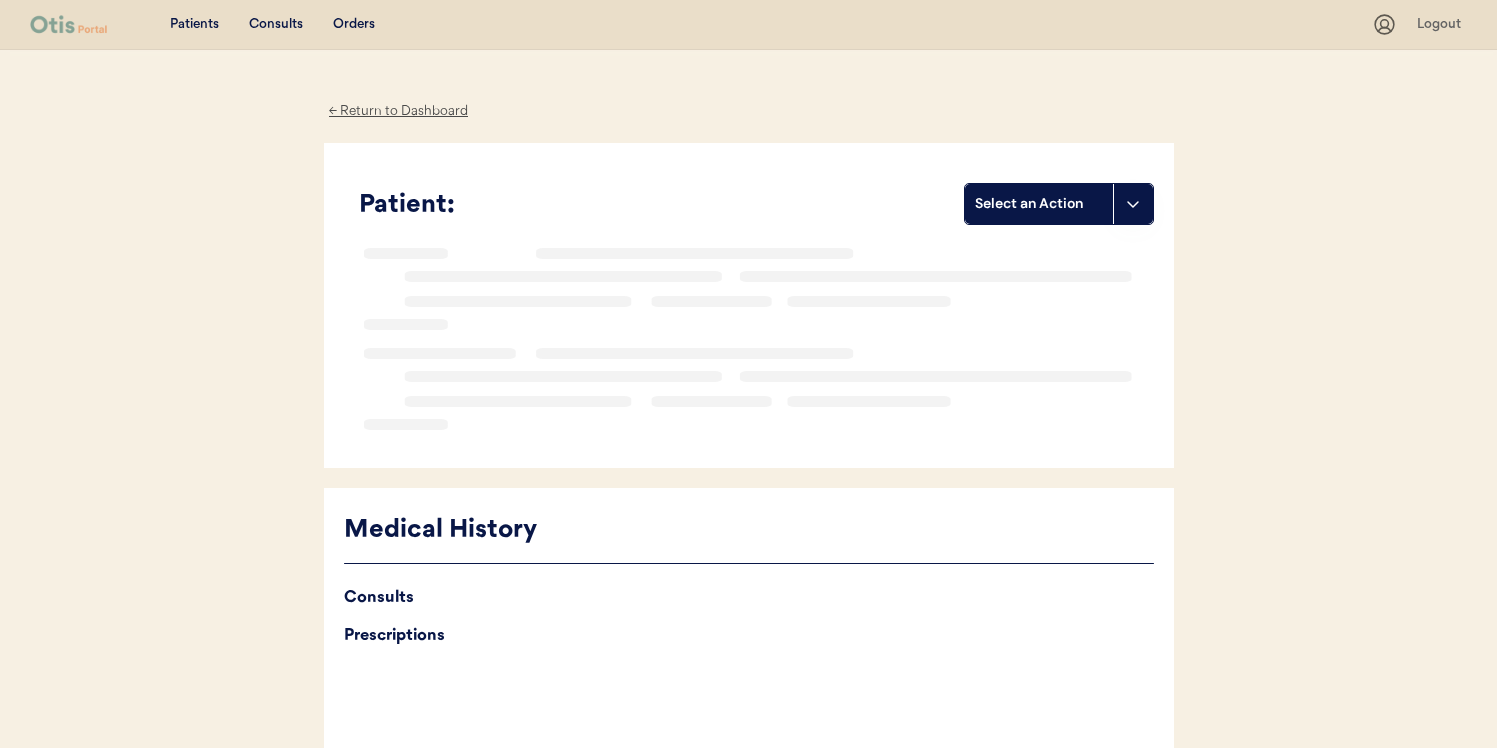 scroll, scrollTop: 0, scrollLeft: 0, axis: both 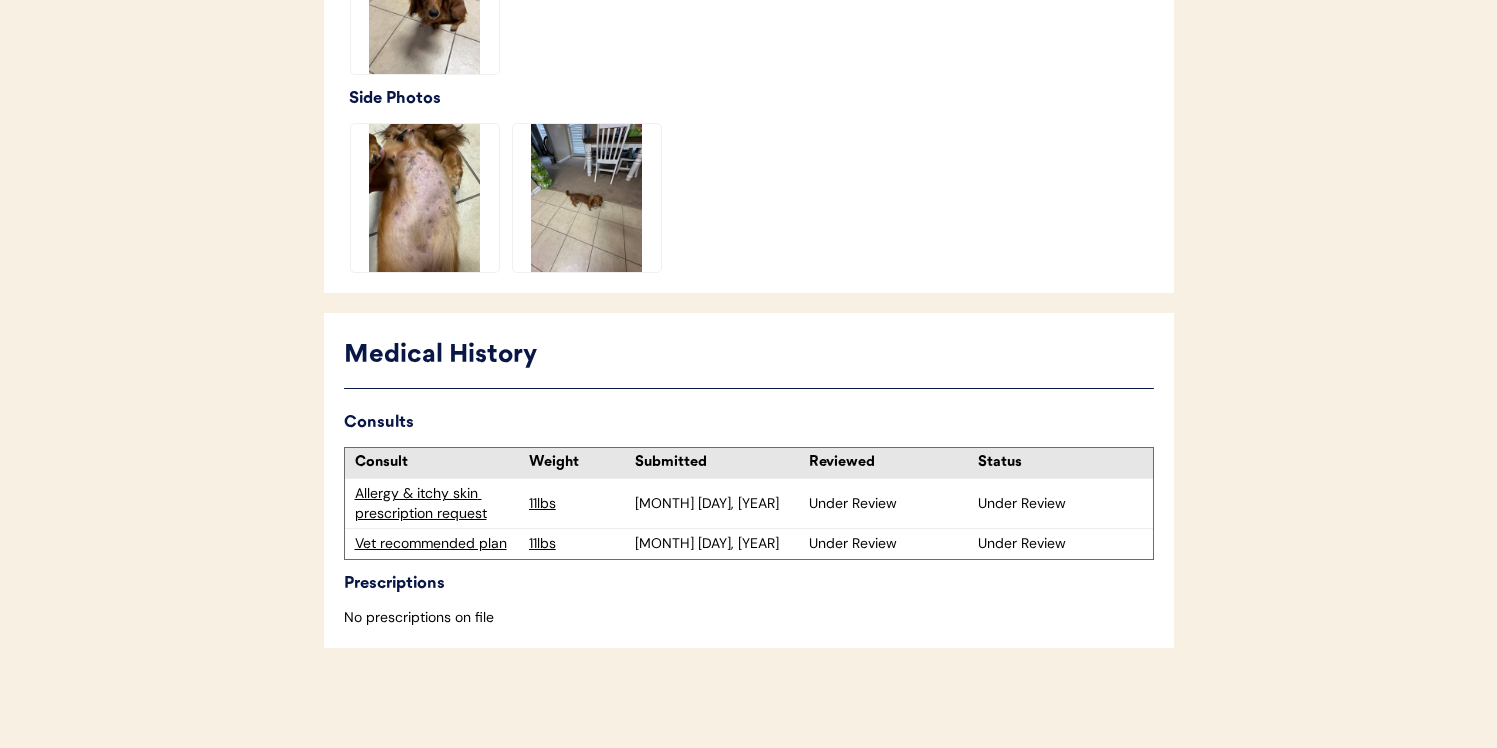 click on "Vet recommended plan" at bounding box center [437, 544] 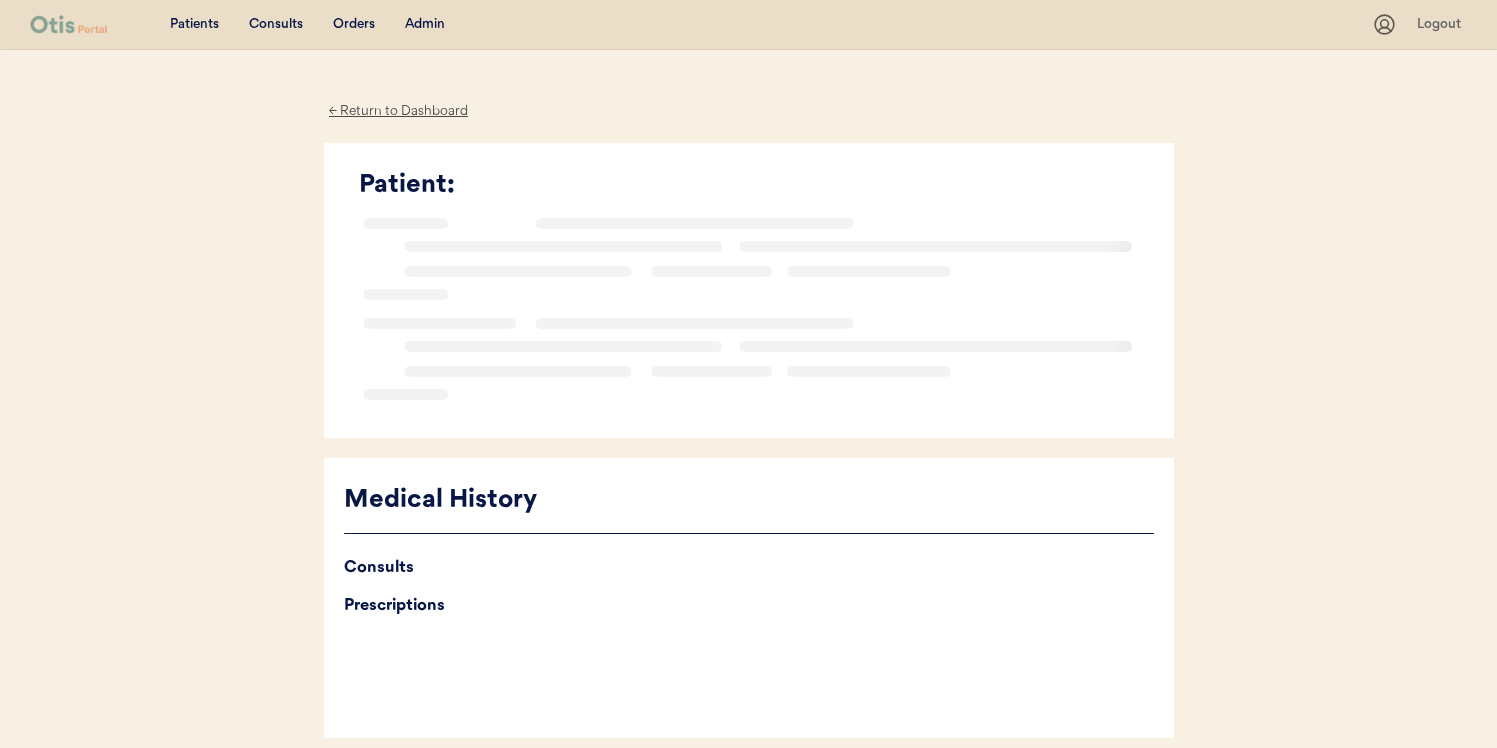 scroll, scrollTop: 0, scrollLeft: 0, axis: both 